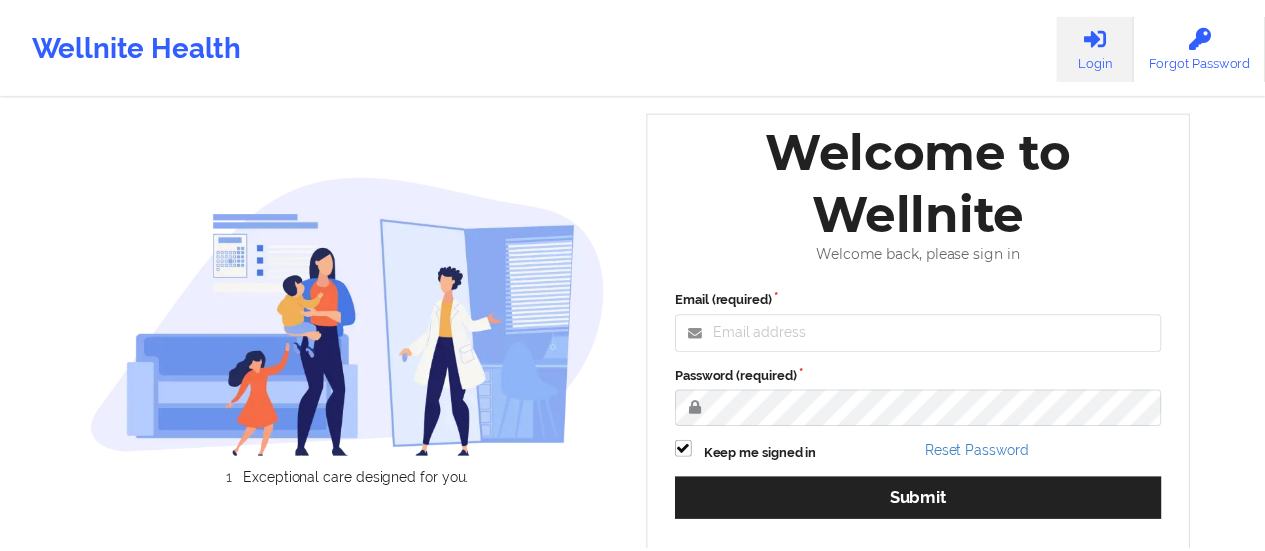 scroll, scrollTop: 0, scrollLeft: 0, axis: both 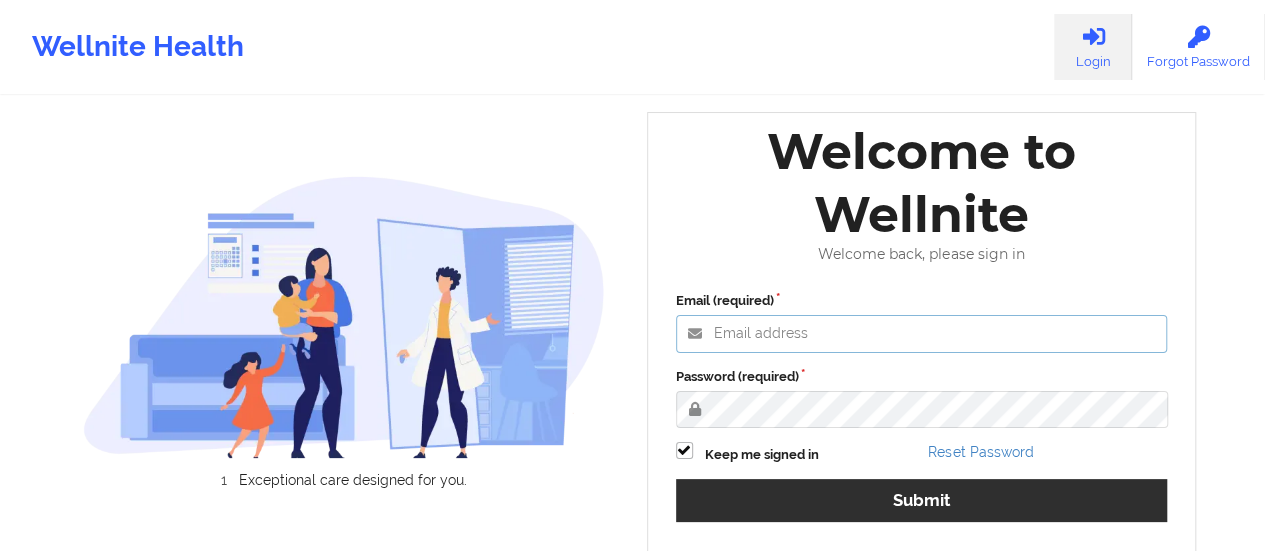 type on "[EMAIL]" 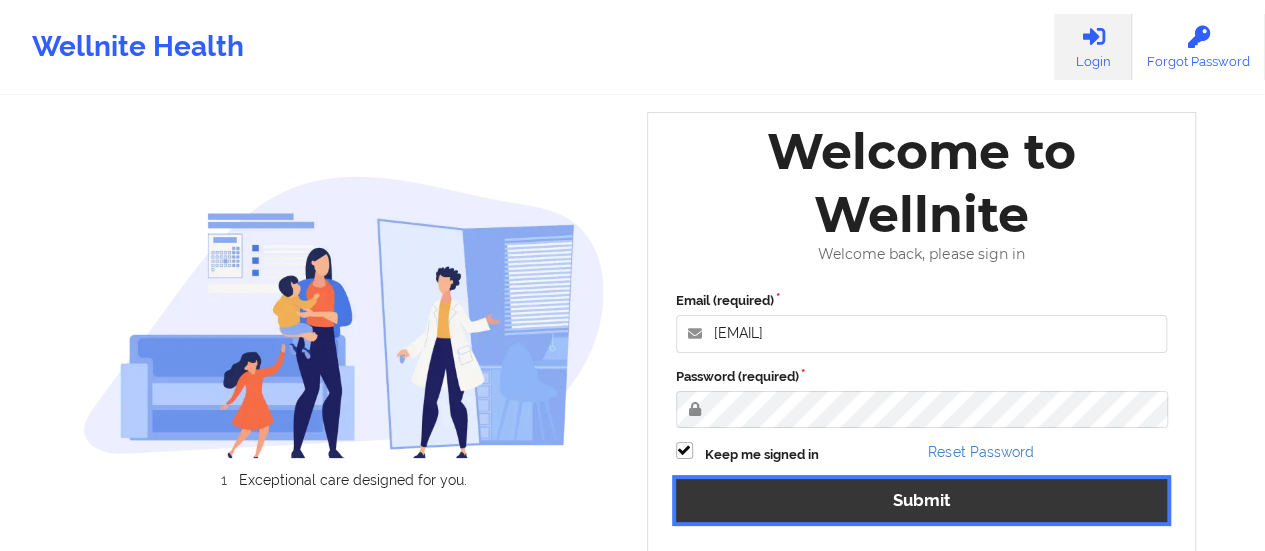 click on "Submit" at bounding box center (922, 500) 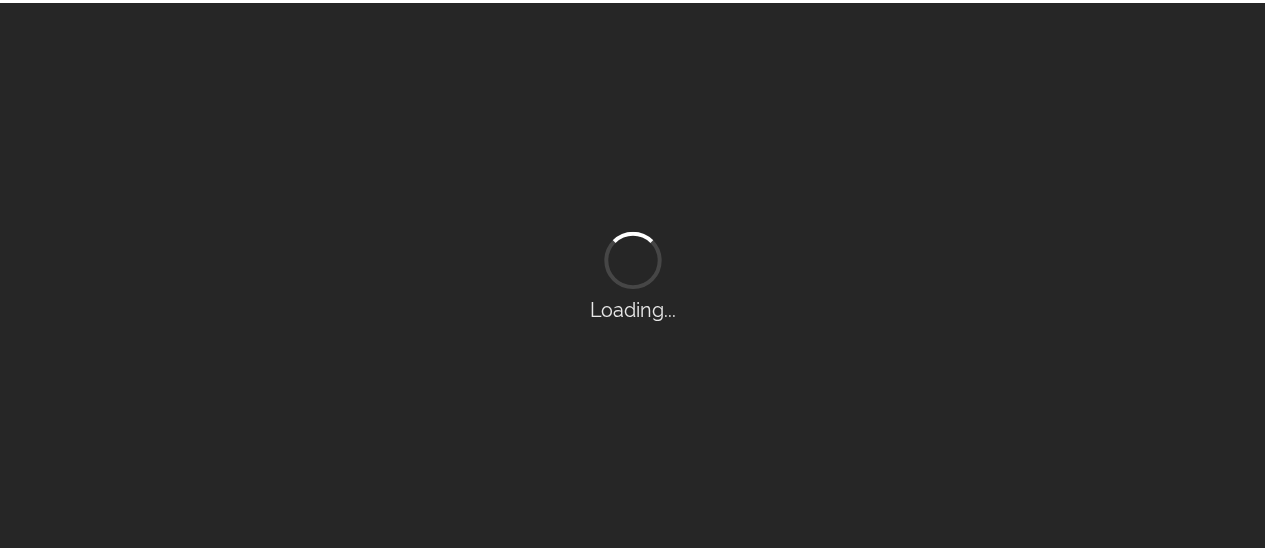 scroll, scrollTop: 0, scrollLeft: 0, axis: both 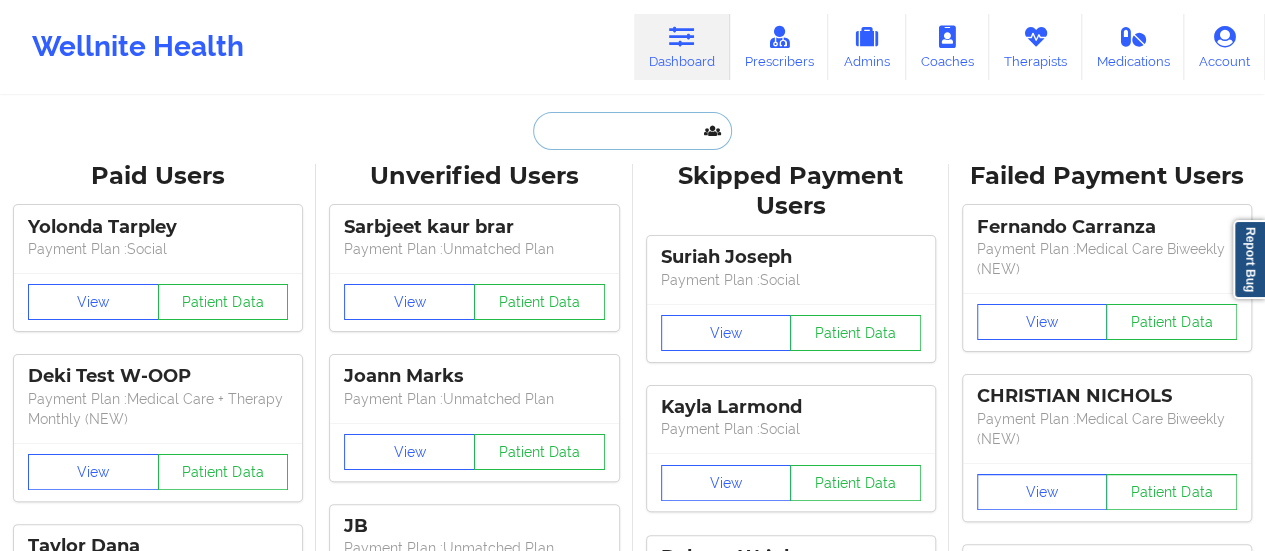 click at bounding box center (632, 131) 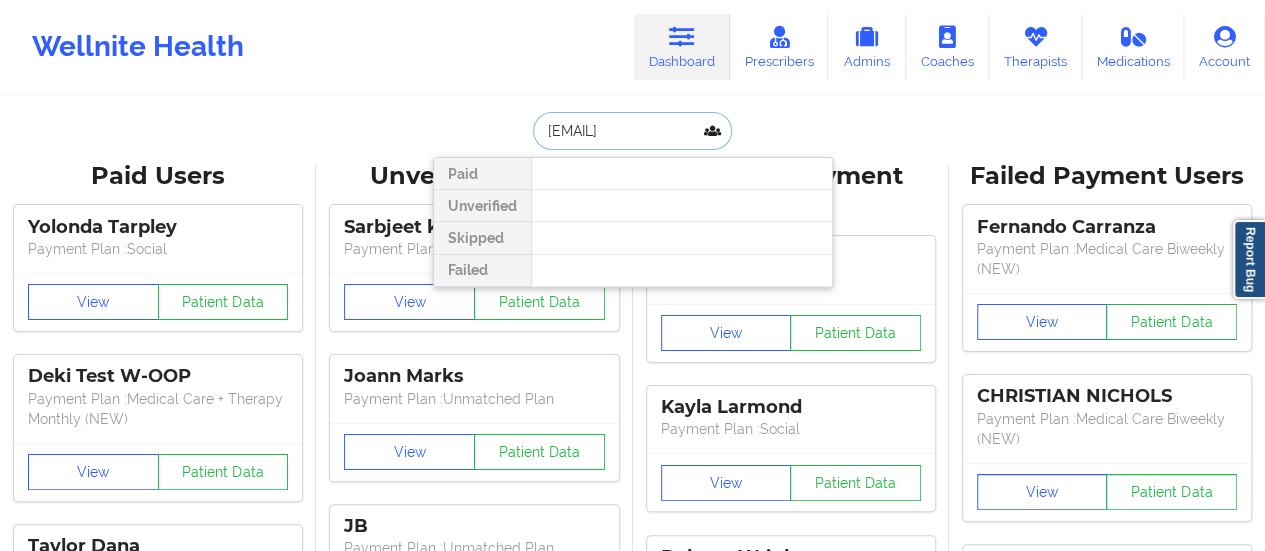 click on "[EMAIL]" at bounding box center (632, 131) 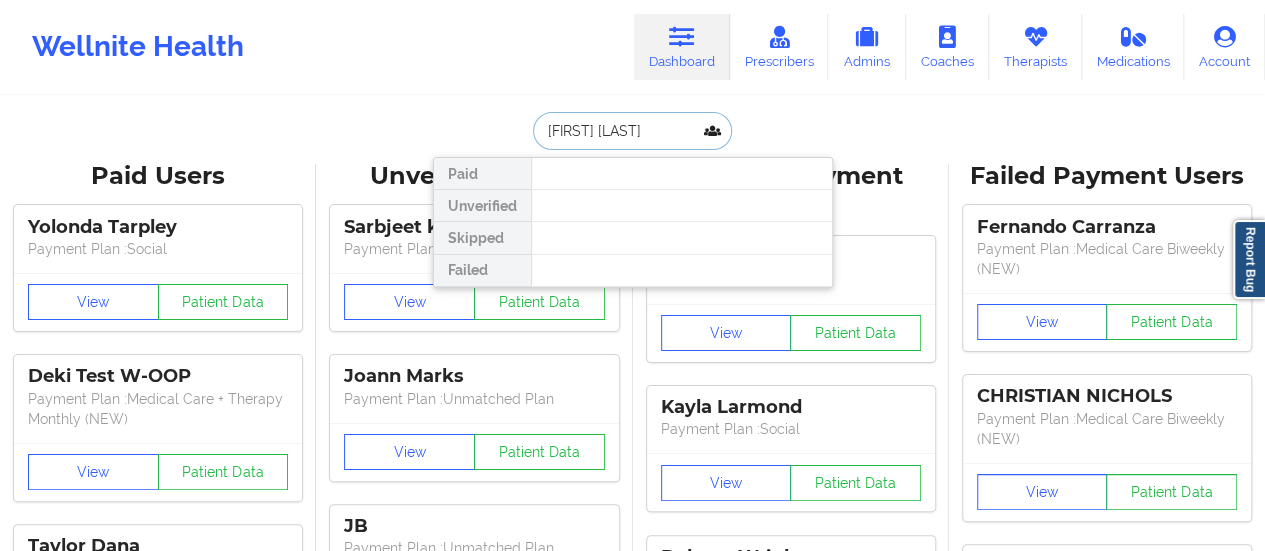 drag, startPoint x: 572, startPoint y: 132, endPoint x: 680, endPoint y: 134, distance: 108.01852 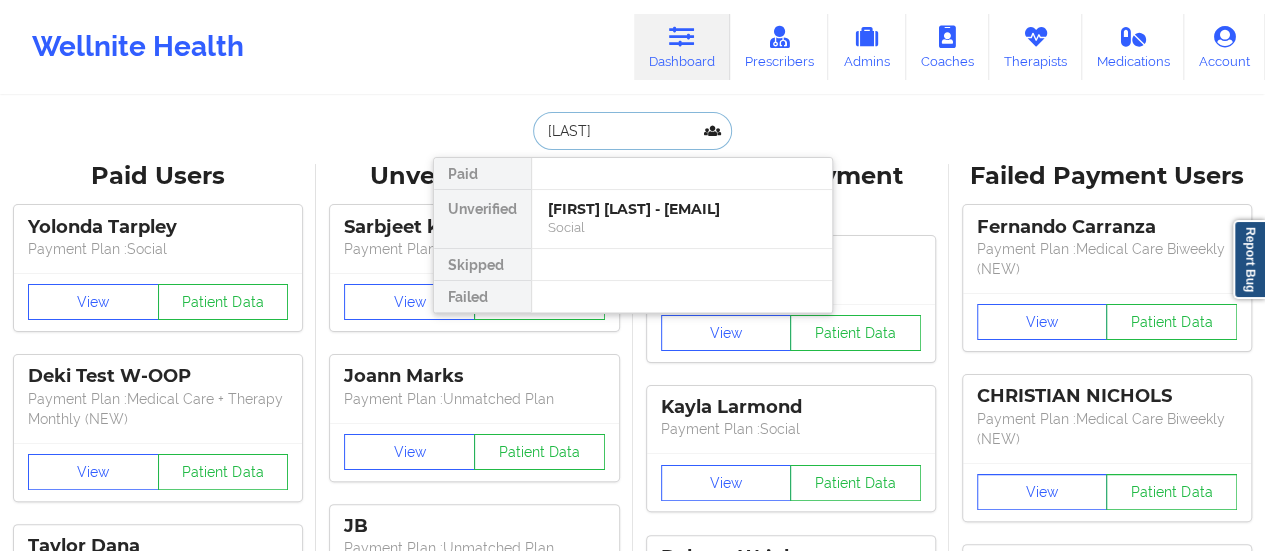 click on "[LAST]" at bounding box center [632, 131] 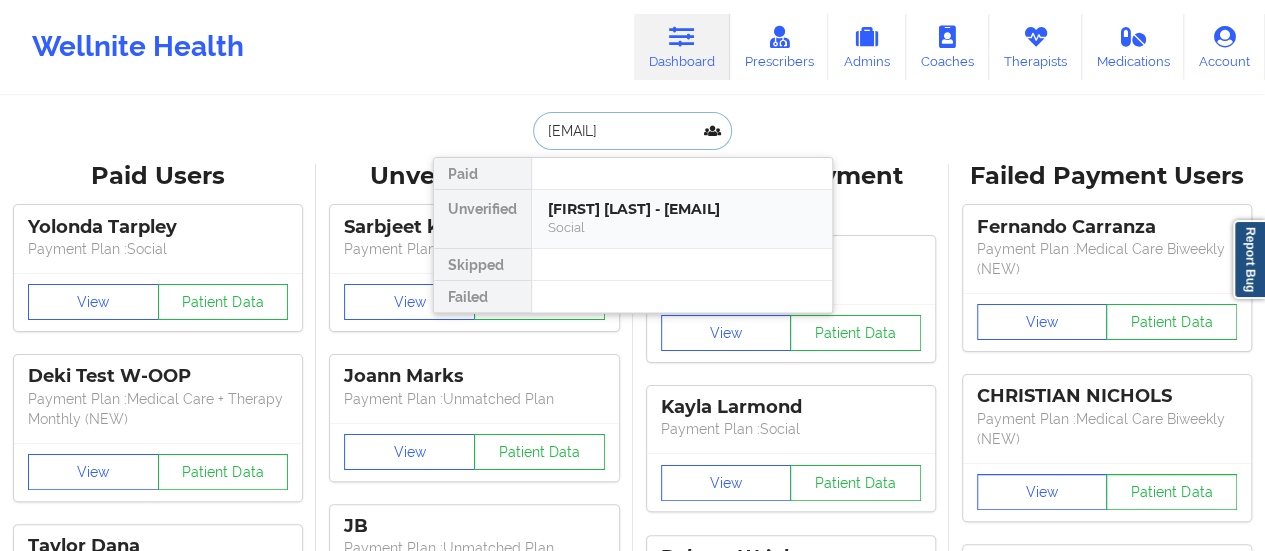 click on "[FIRST] [LAST]  - [EMAIL]" at bounding box center (682, 209) 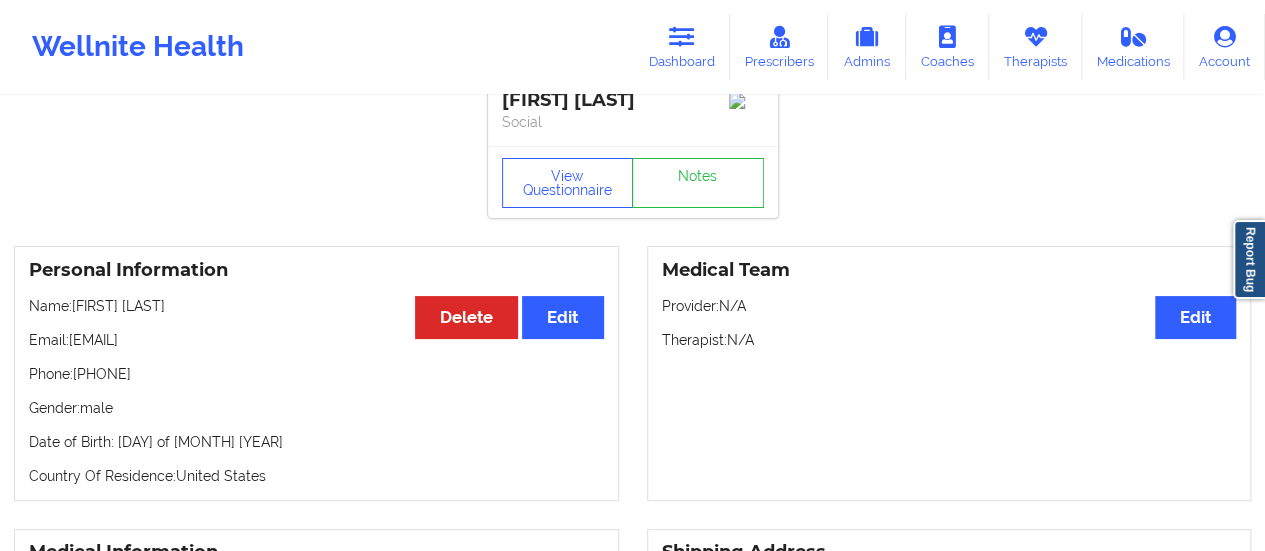 scroll, scrollTop: 0, scrollLeft: 0, axis: both 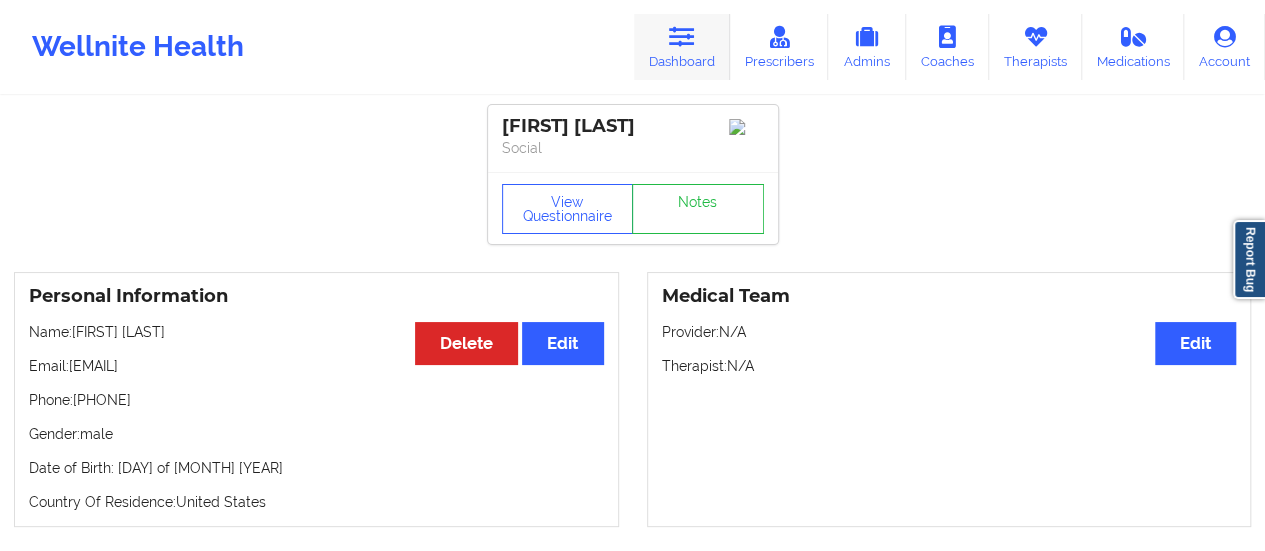 click on "Dashboard" at bounding box center (682, 47) 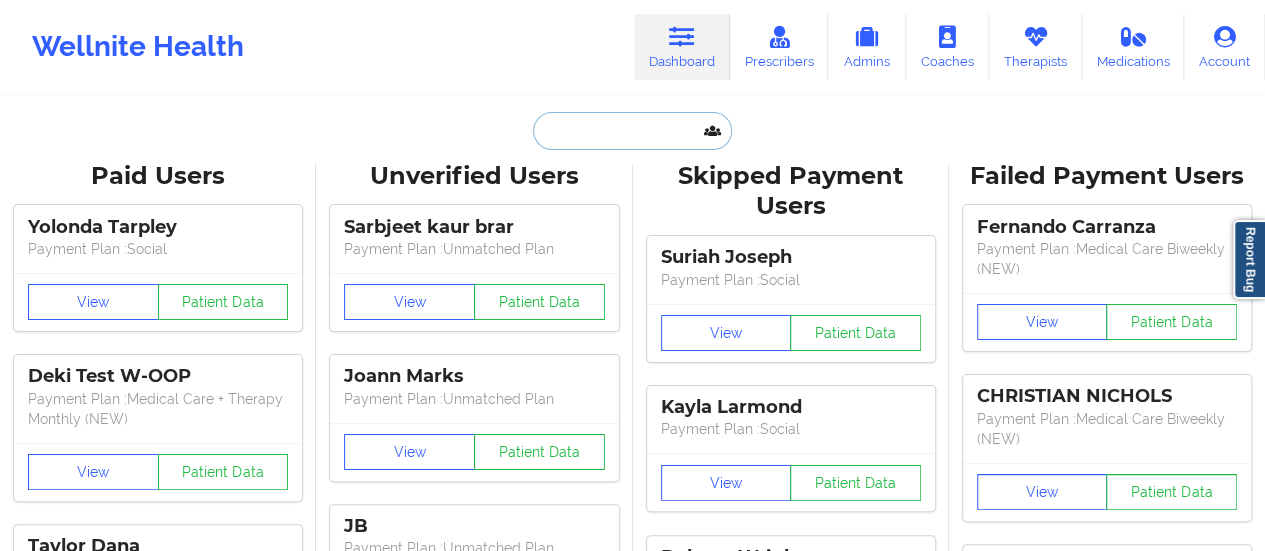 click at bounding box center [632, 131] 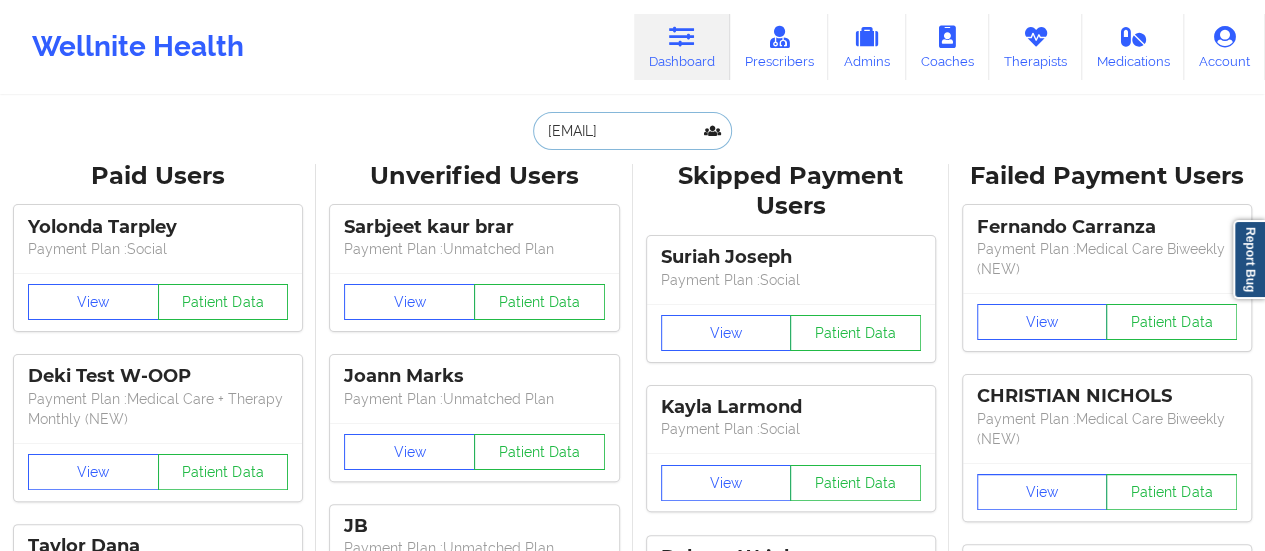 scroll, scrollTop: 0, scrollLeft: 15, axis: horizontal 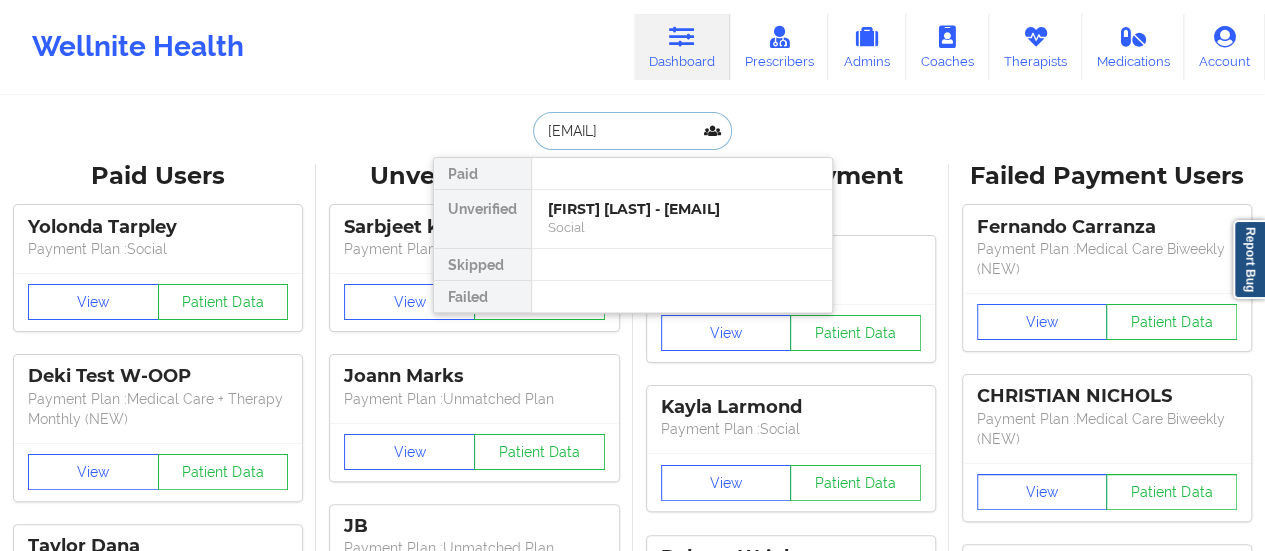 click on "[FIRST] [LAST] - [EMAIL]" at bounding box center [682, 209] 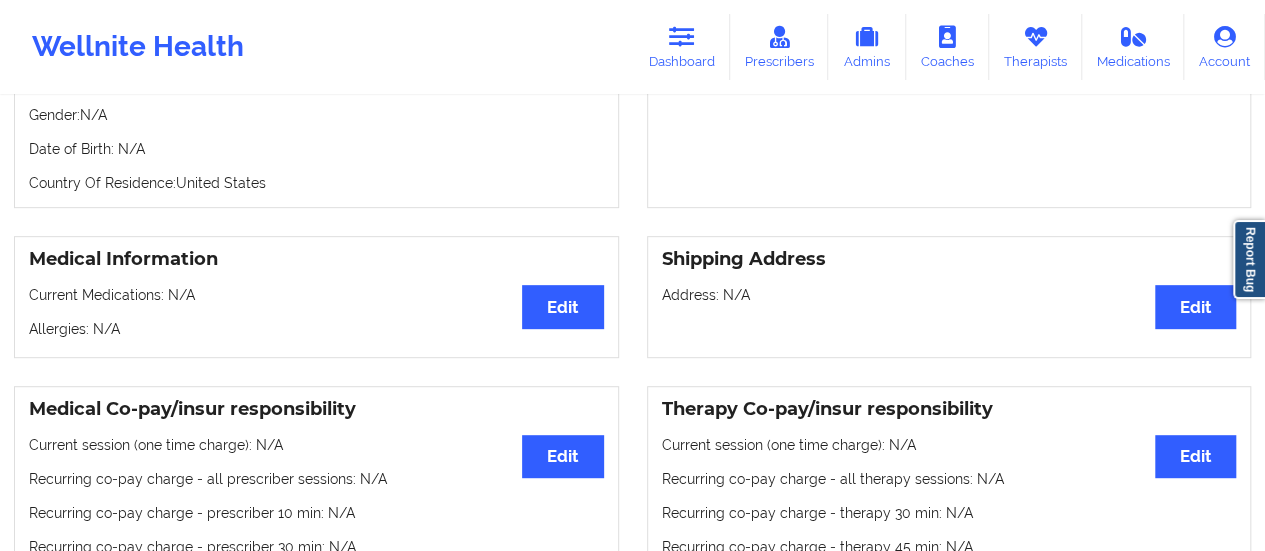 scroll, scrollTop: 0, scrollLeft: 0, axis: both 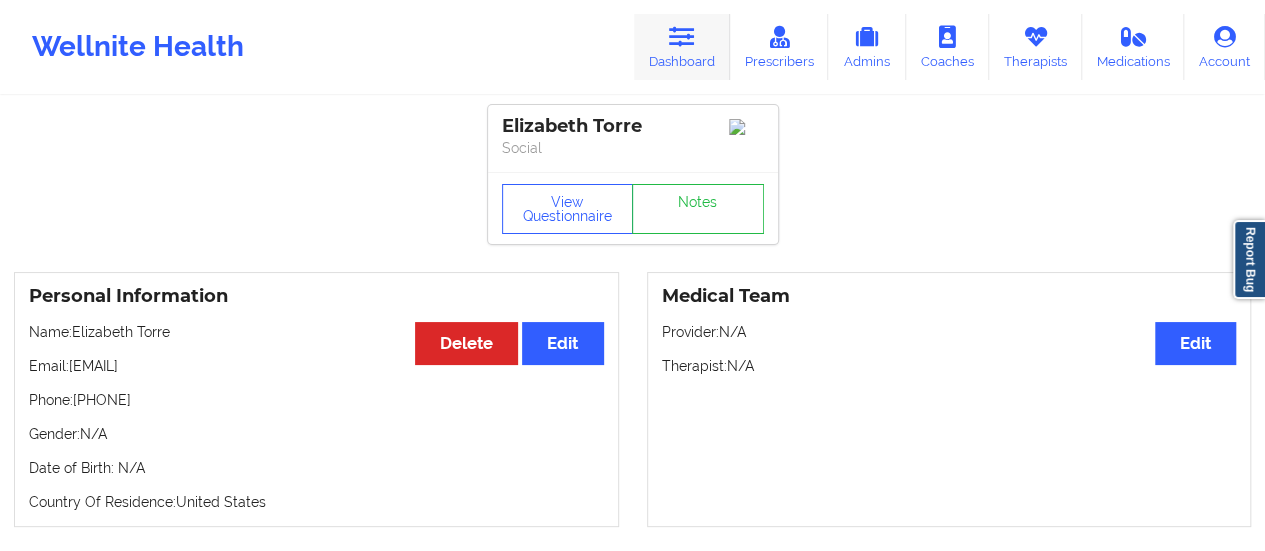 click at bounding box center [682, 37] 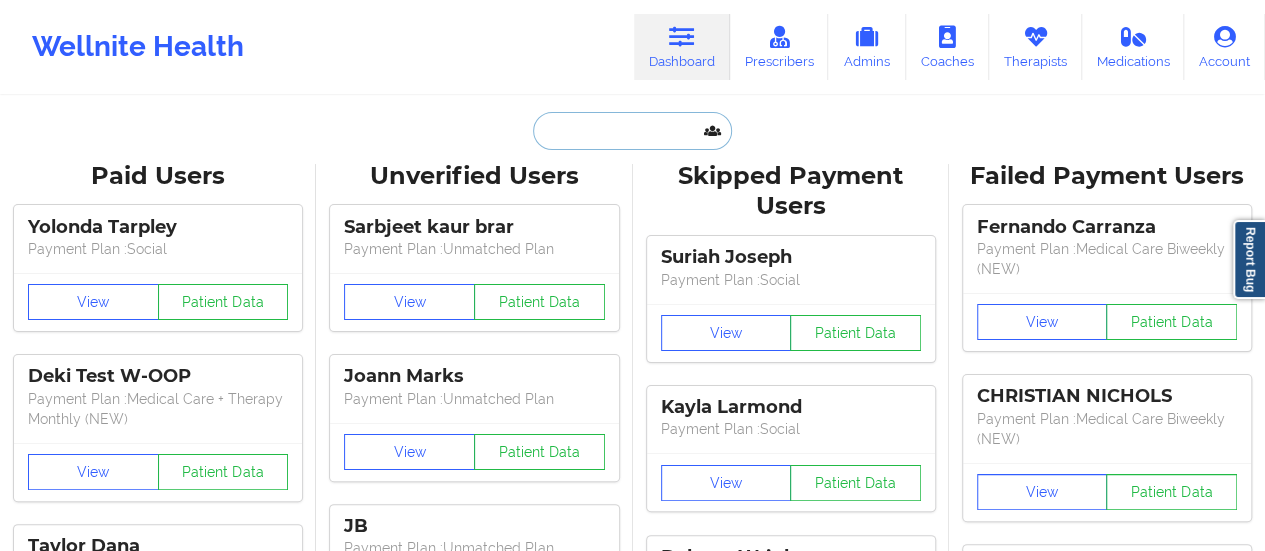 click at bounding box center [632, 131] 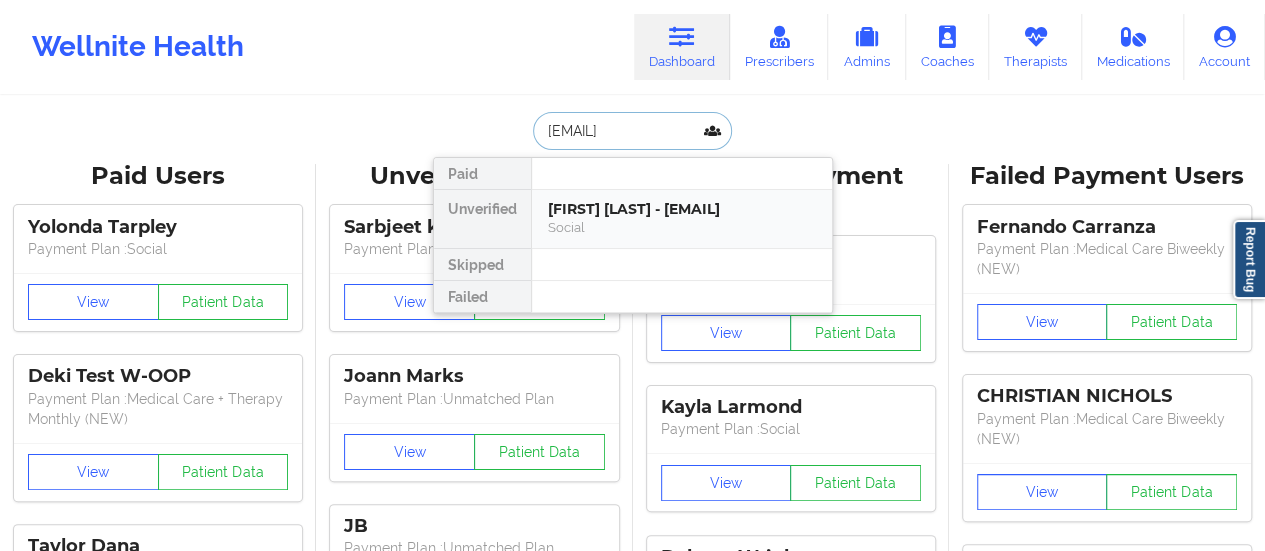click on "[FIRST] [LAST] - [EMAIL]" at bounding box center [682, 209] 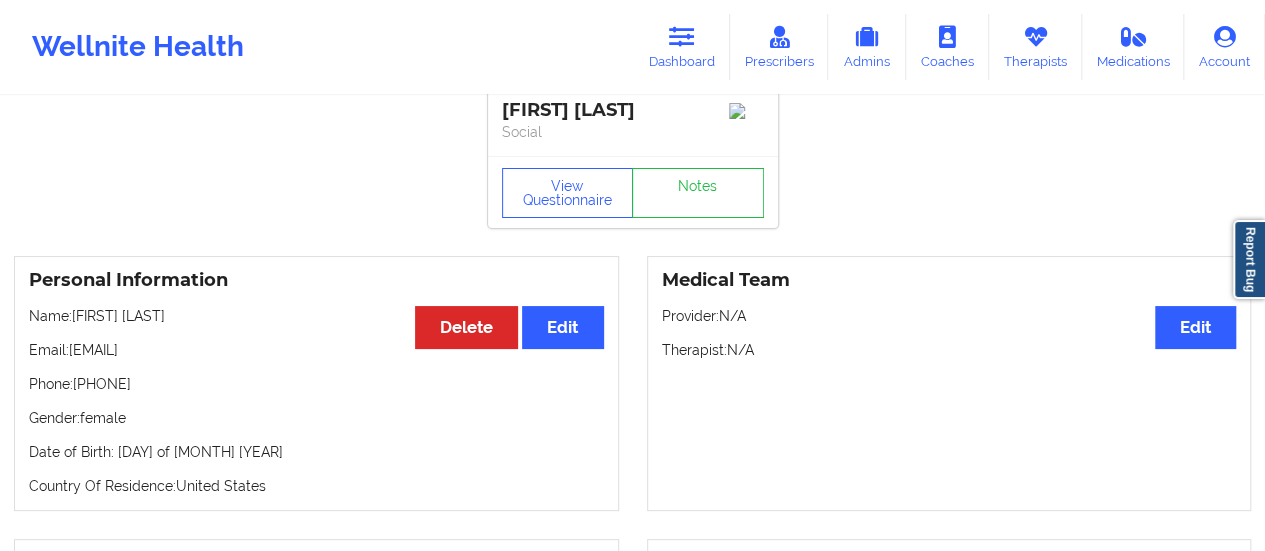 scroll, scrollTop: 0, scrollLeft: 0, axis: both 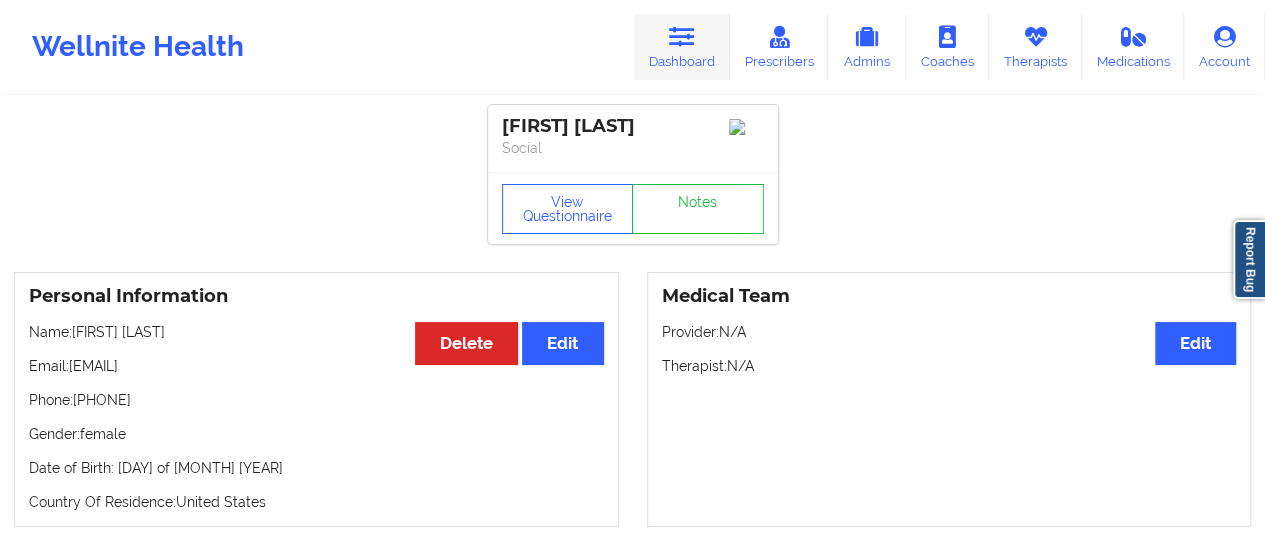 drag, startPoint x: 681, startPoint y: 5, endPoint x: 681, endPoint y: 33, distance: 28 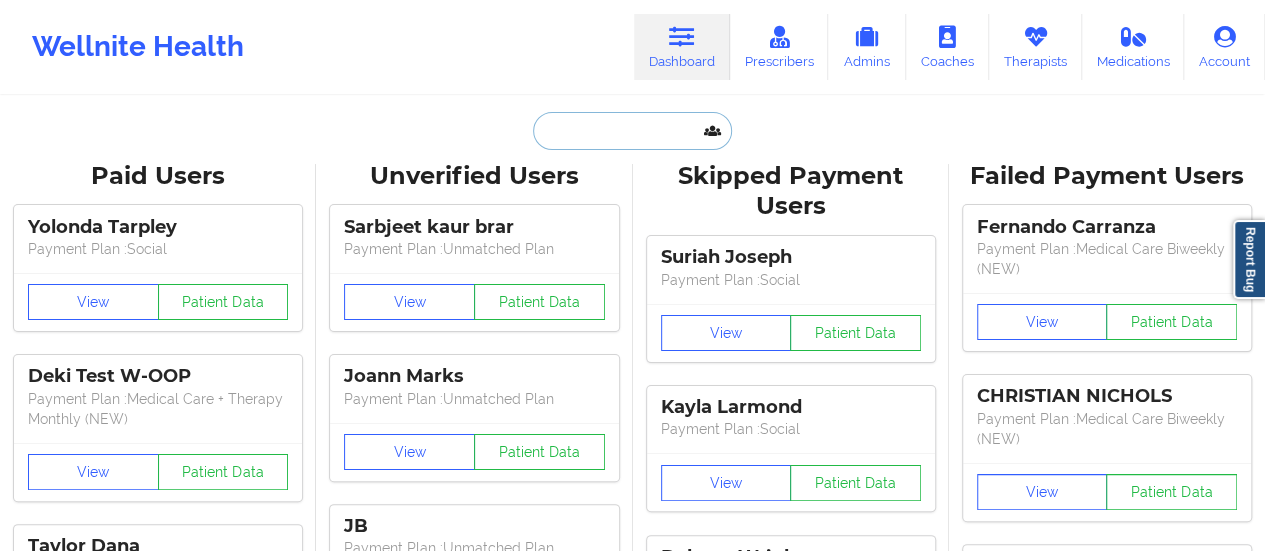 click at bounding box center (632, 131) 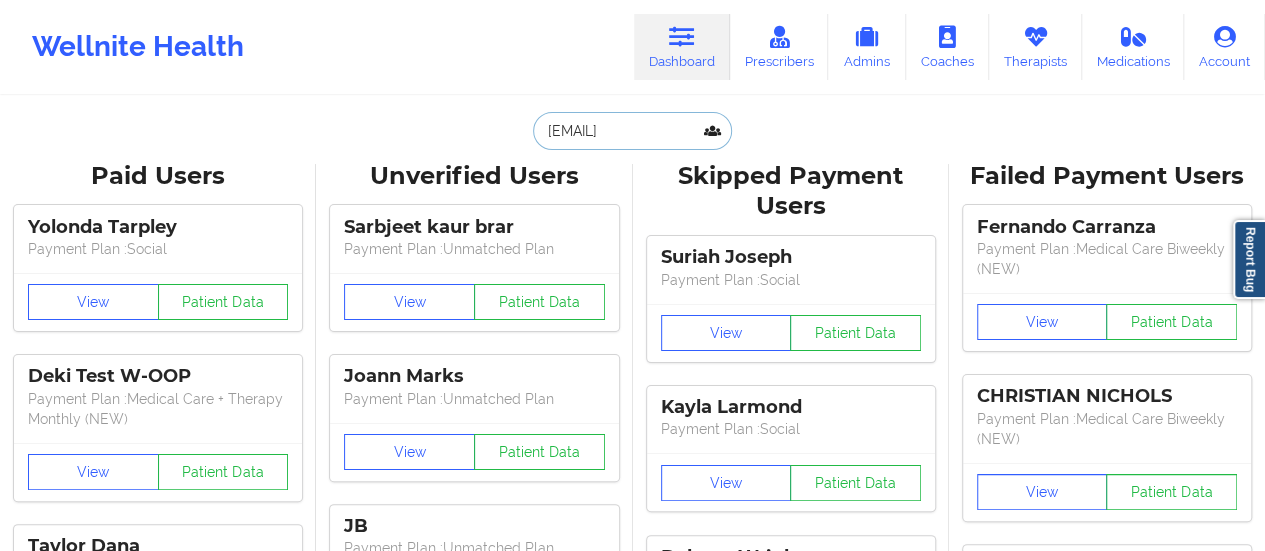 scroll, scrollTop: 0, scrollLeft: 9, axis: horizontal 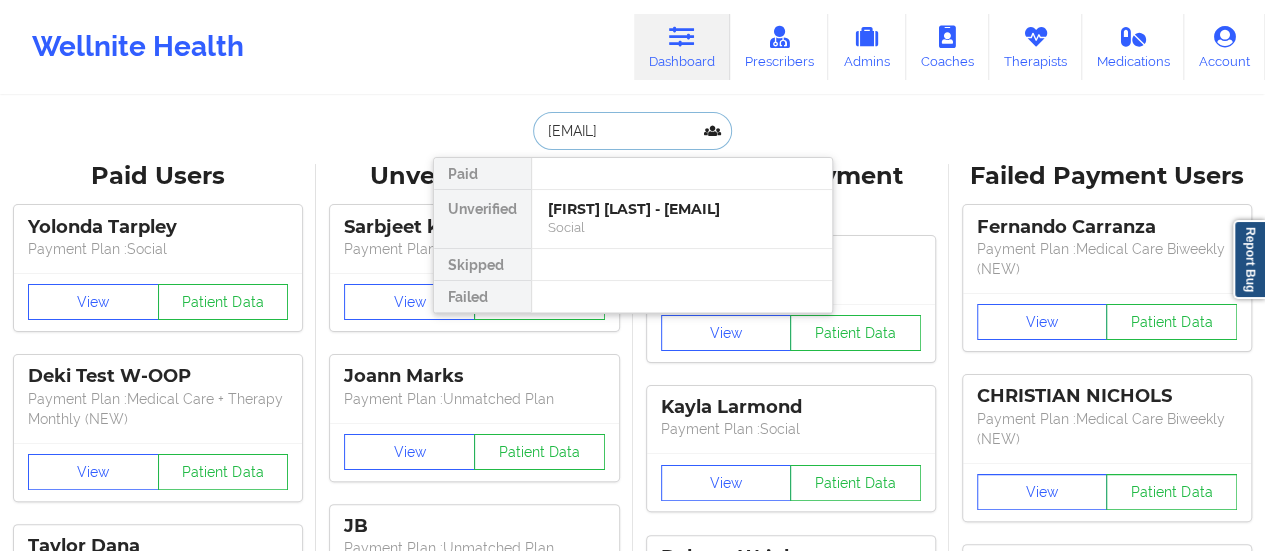 click on "[FIRST] [LAST] - [EMAIL] Social" at bounding box center (682, 219) 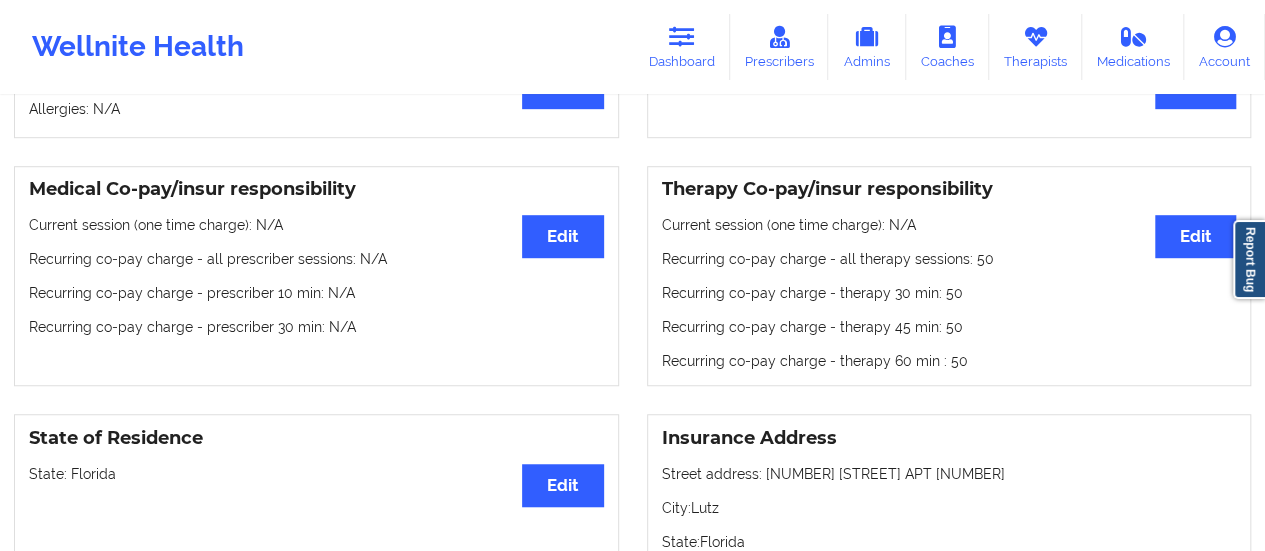 scroll, scrollTop: 518, scrollLeft: 0, axis: vertical 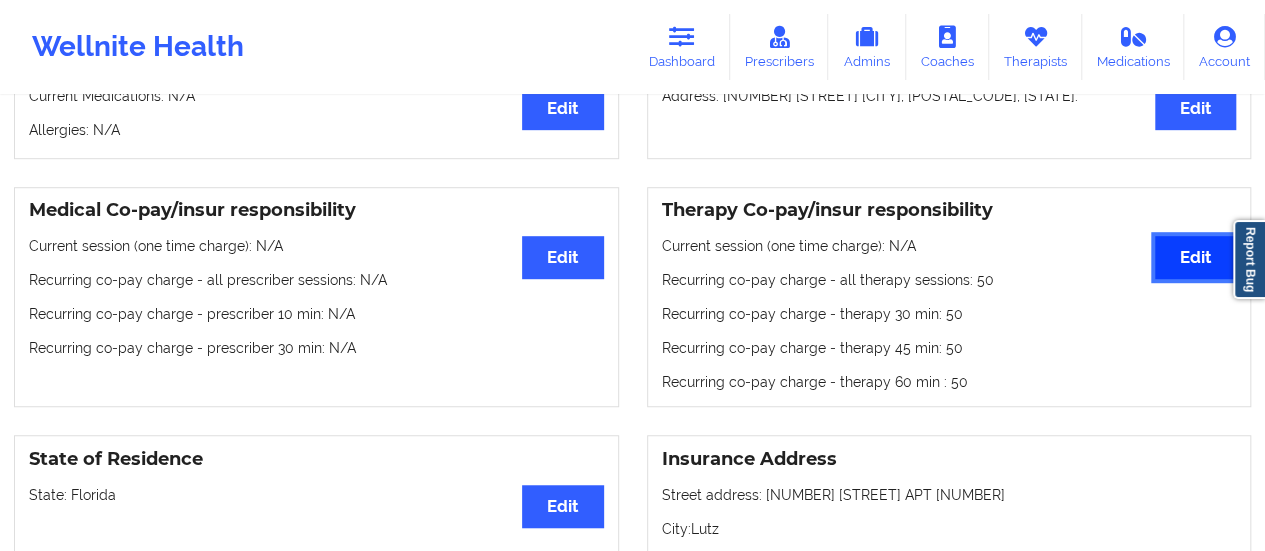 click on "Edit" at bounding box center [1195, 257] 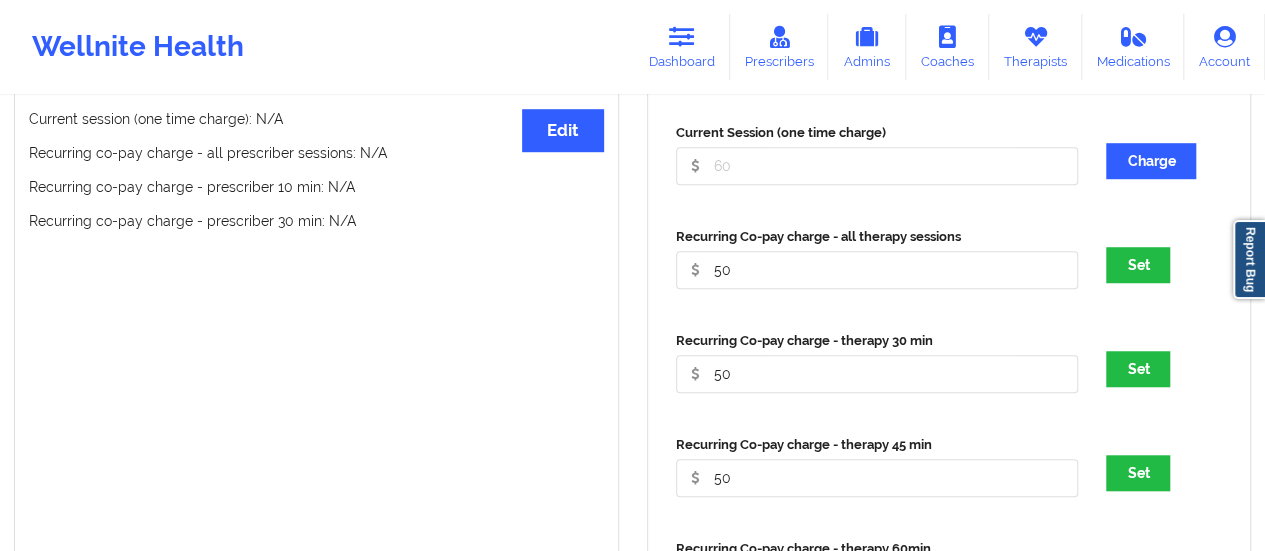 scroll, scrollTop: 646, scrollLeft: 0, axis: vertical 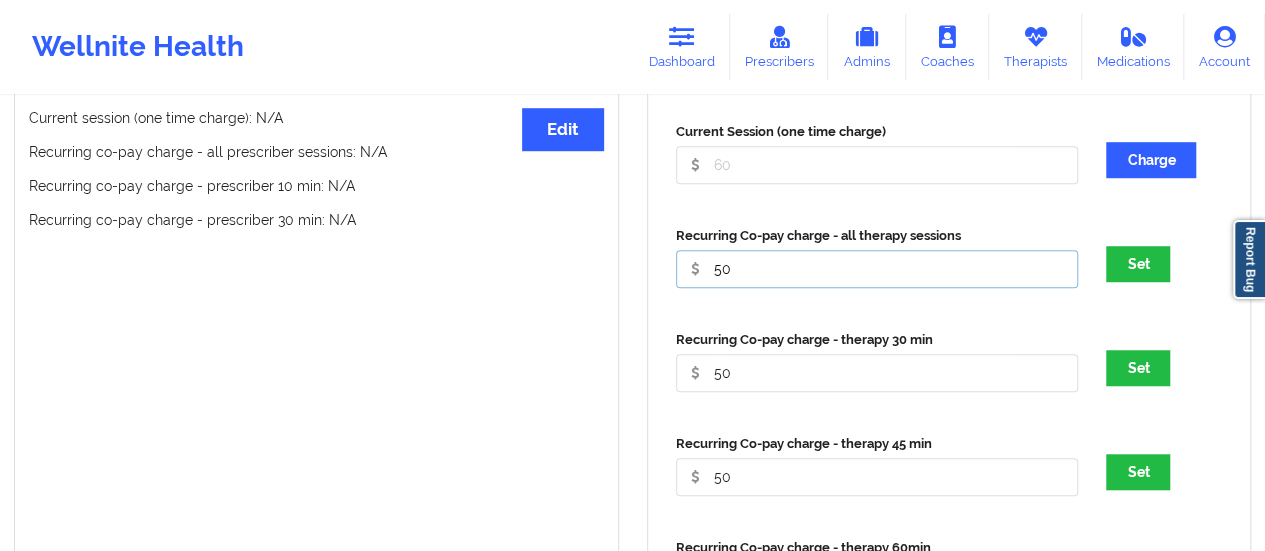 click on "50" at bounding box center [877, 165] 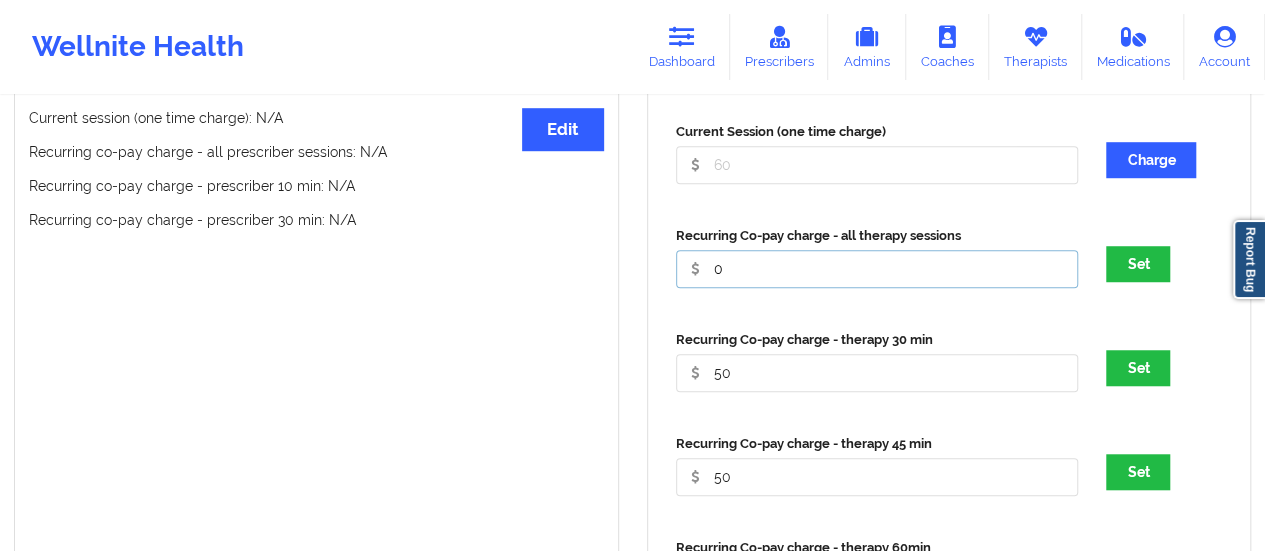 type on "0" 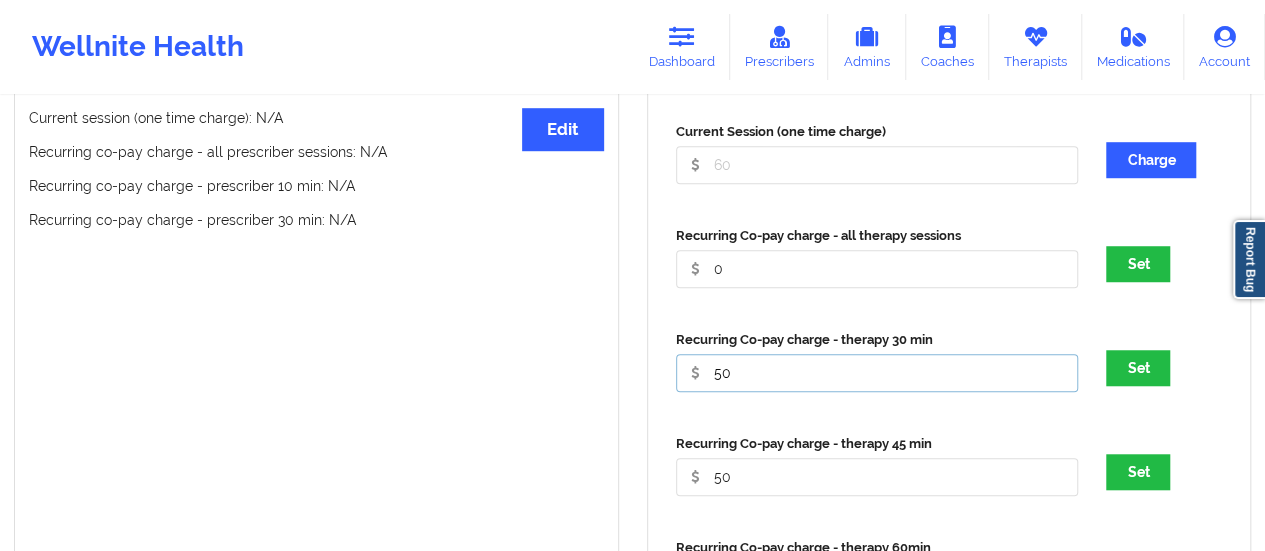 click on "50" at bounding box center (877, 165) 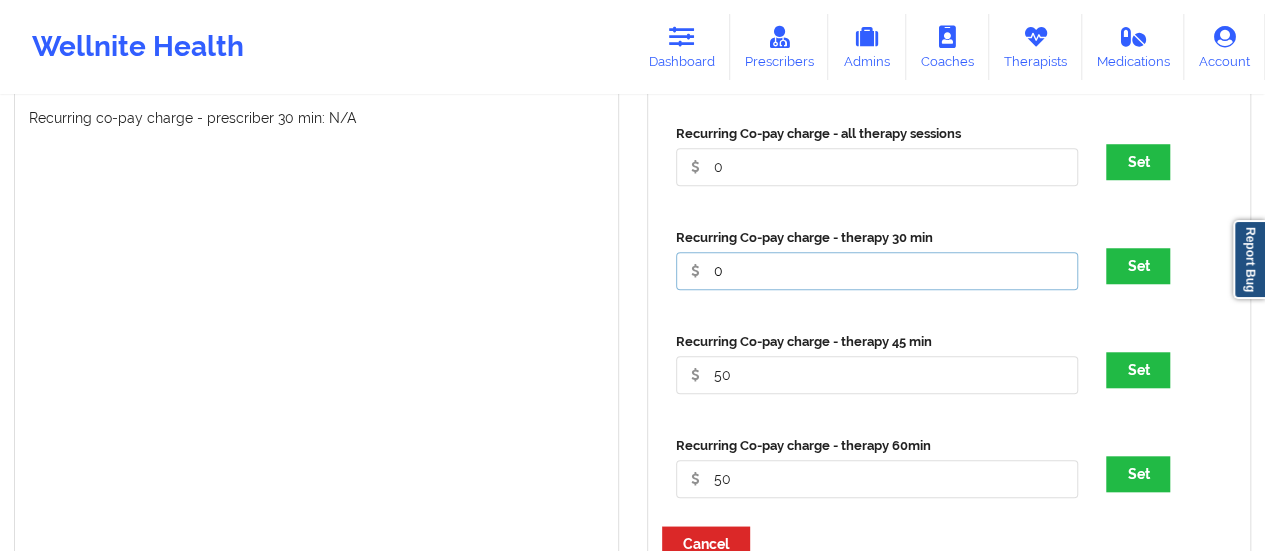 scroll, scrollTop: 750, scrollLeft: 0, axis: vertical 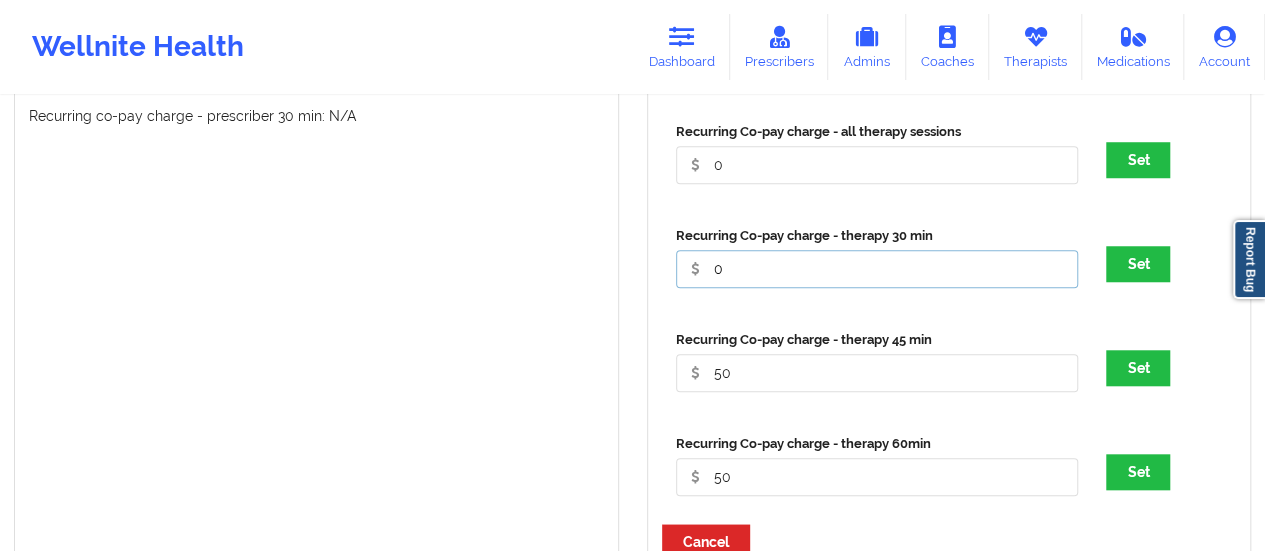 type on "0" 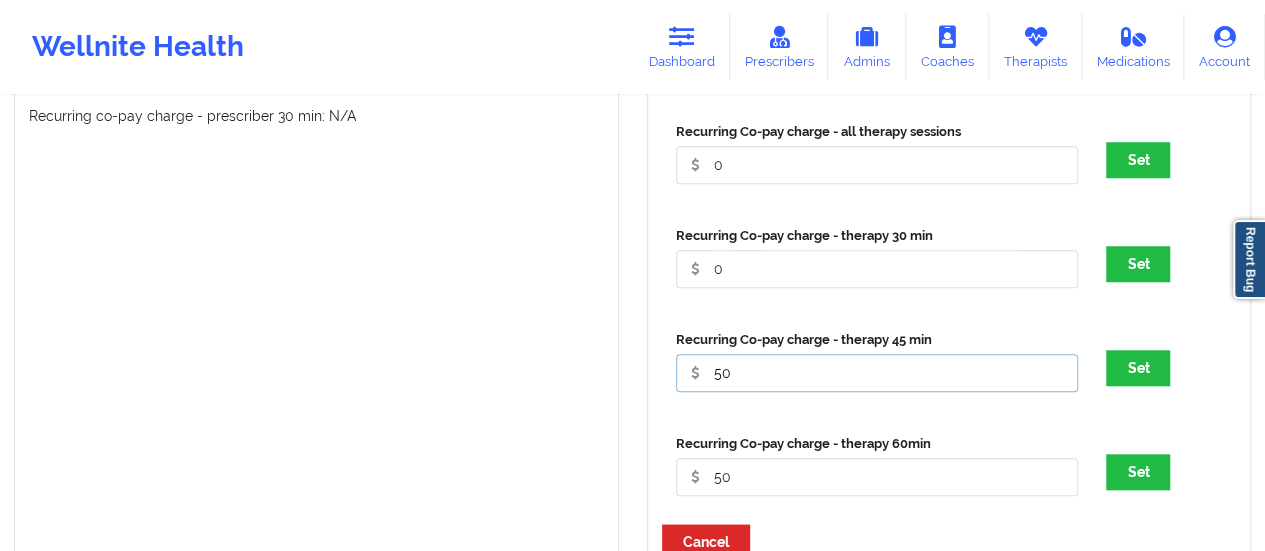 click on "50" at bounding box center (877, 61) 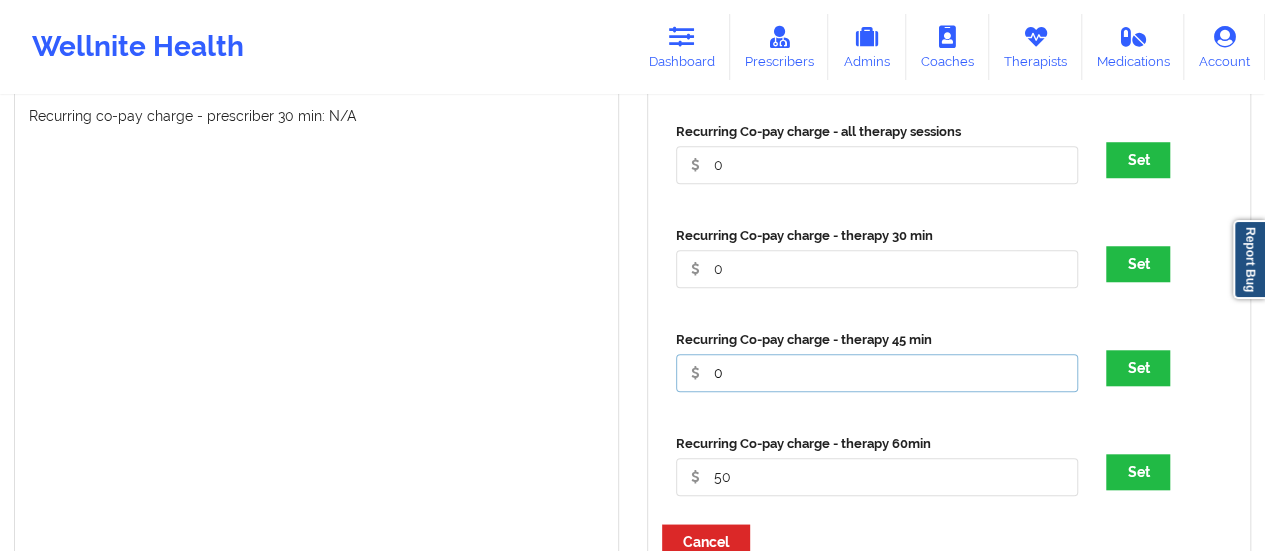 type on "0" 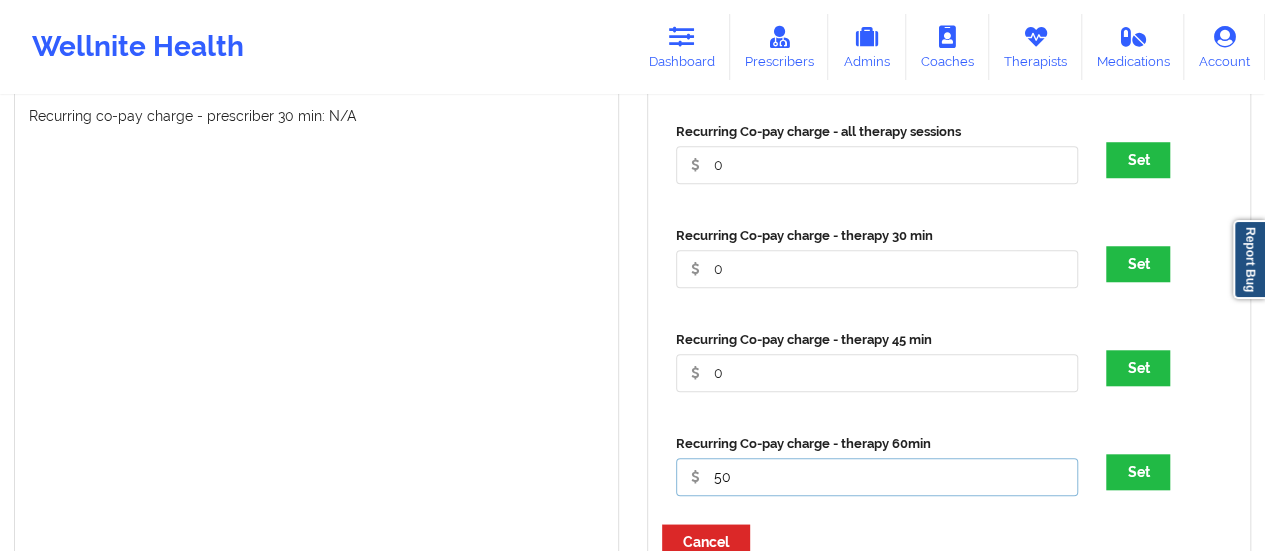 click on "50" at bounding box center (877, 61) 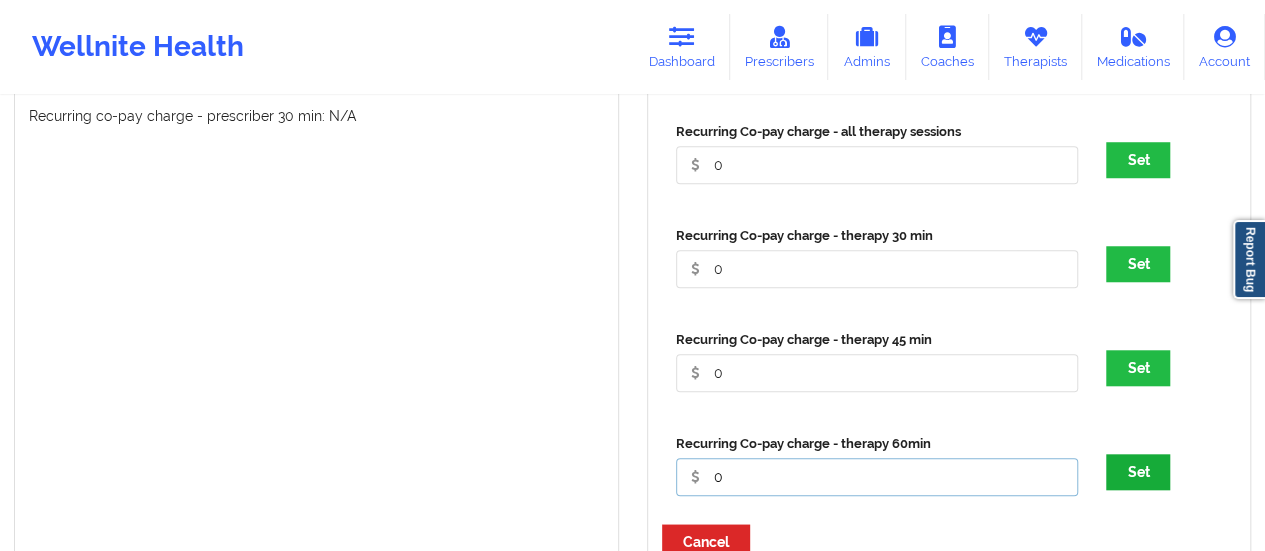 type on "0" 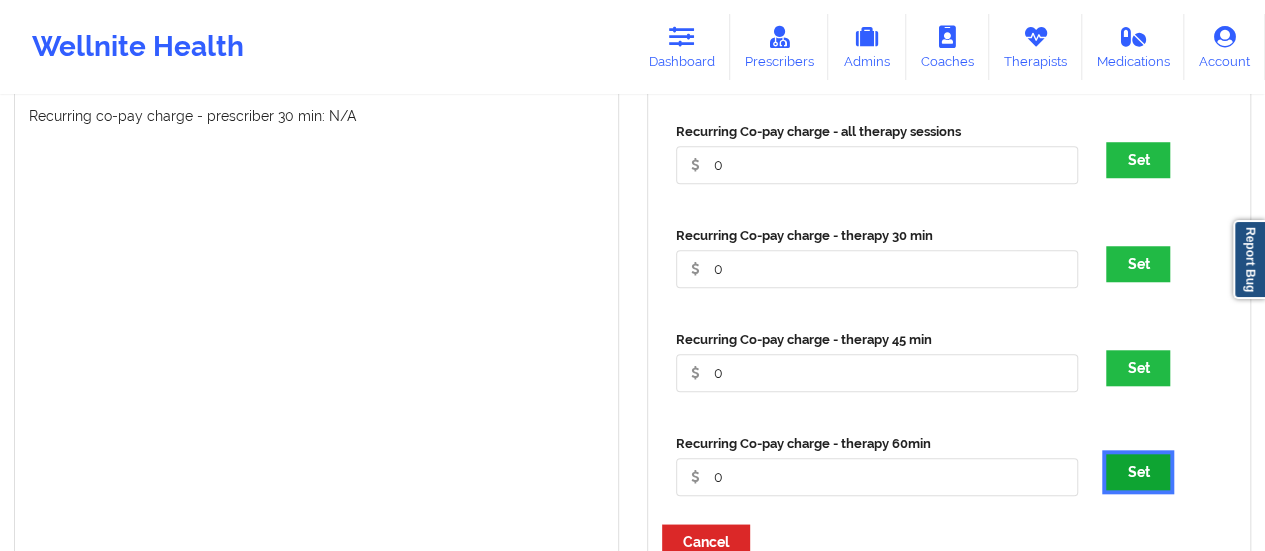 click on "Set" at bounding box center [1138, 472] 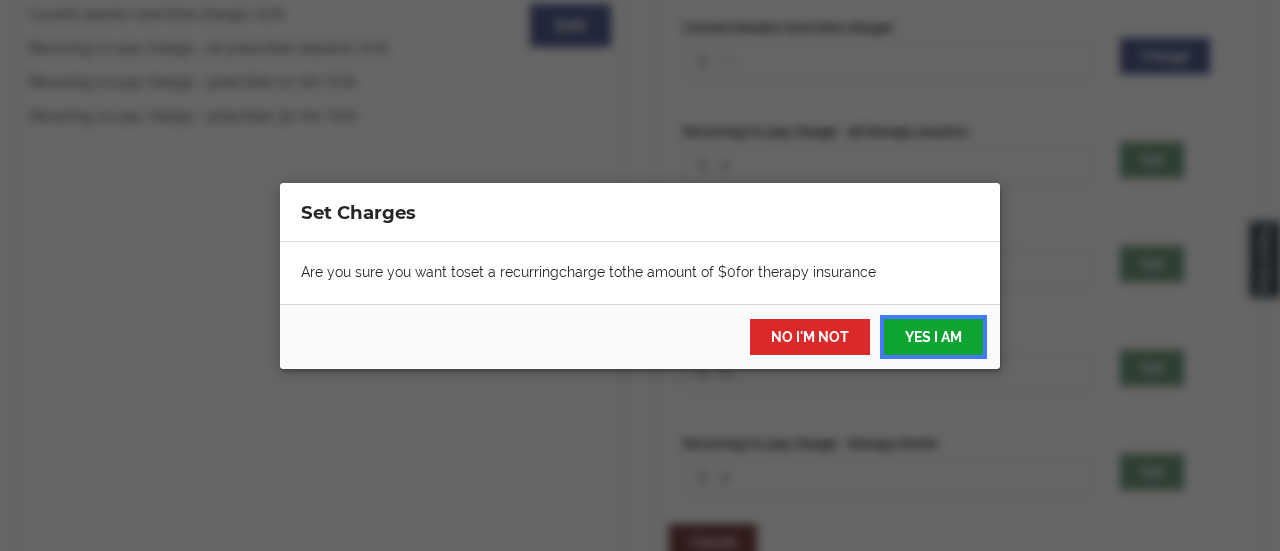 click on "YES I AM" at bounding box center [933, 337] 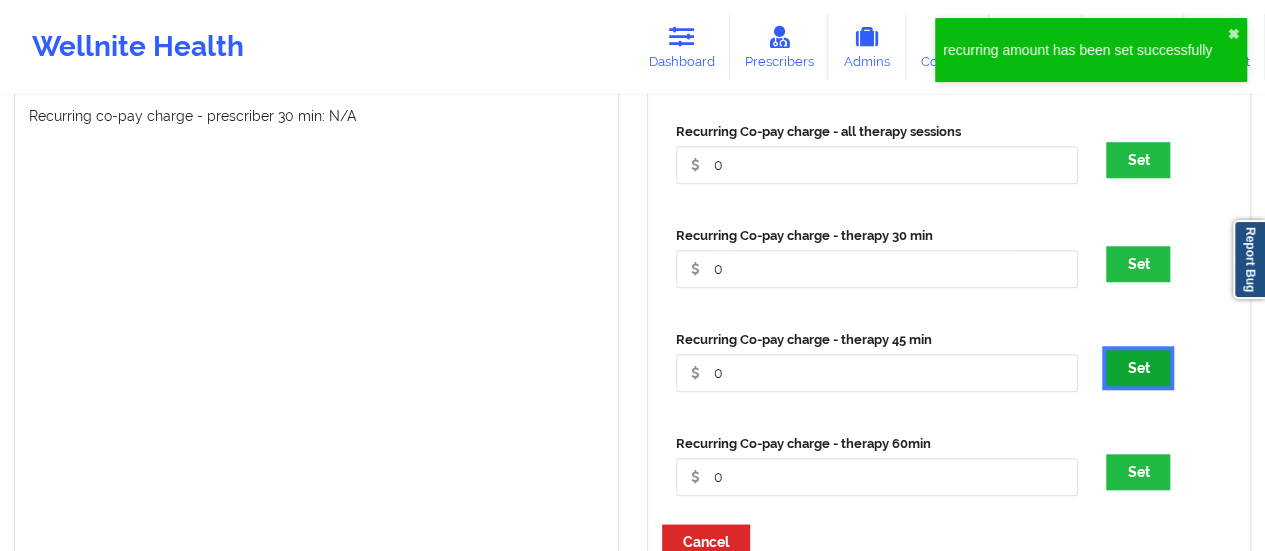 click on "Set" at bounding box center (1138, 368) 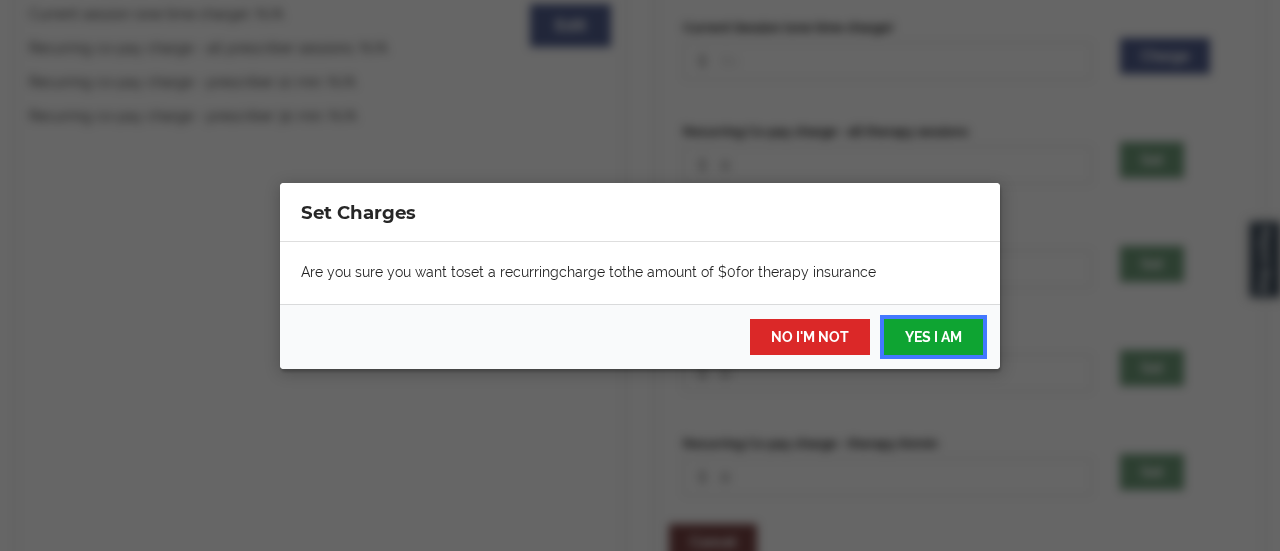 click on "YES I AM" at bounding box center [933, 337] 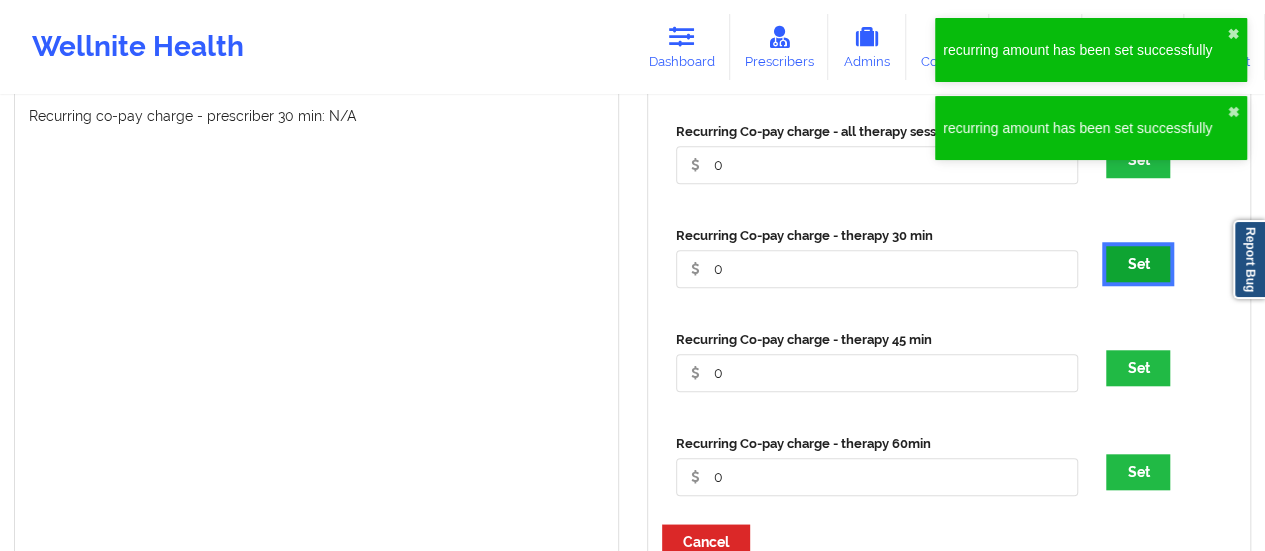 click on "Set" at bounding box center (1138, 264) 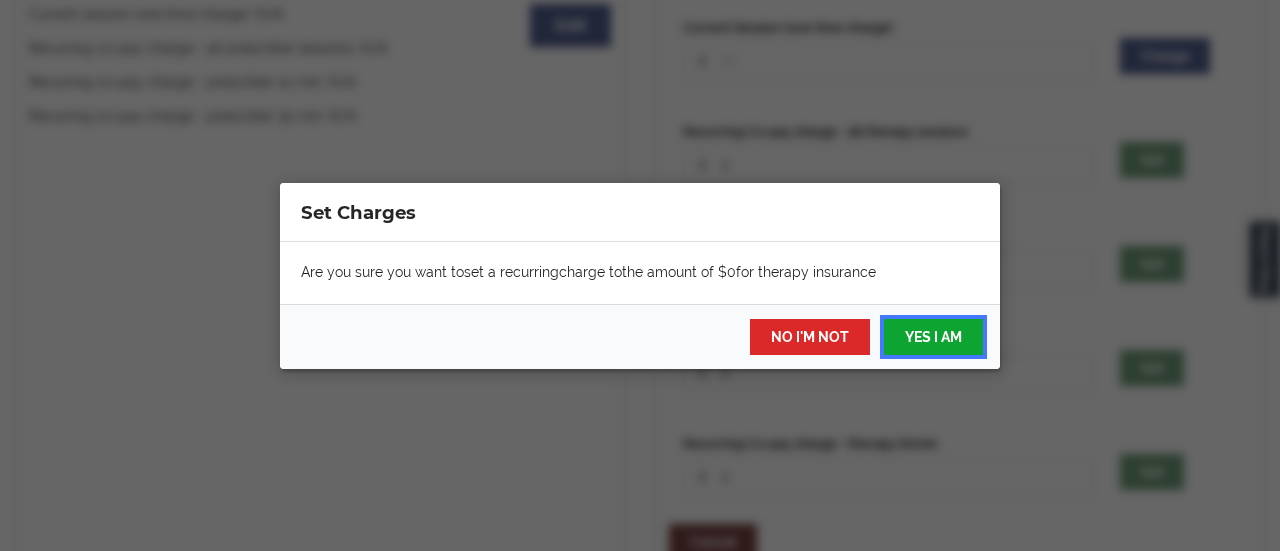 click on "YES I AM" at bounding box center [933, 337] 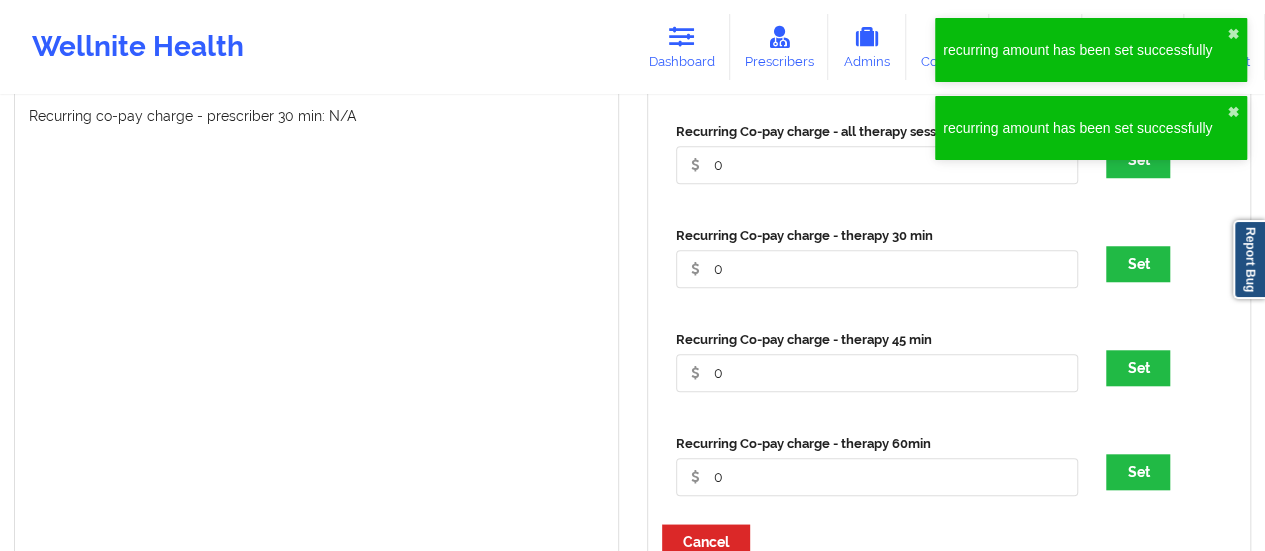 click on "recurring amount has been set successfully" at bounding box center (1085, 206) 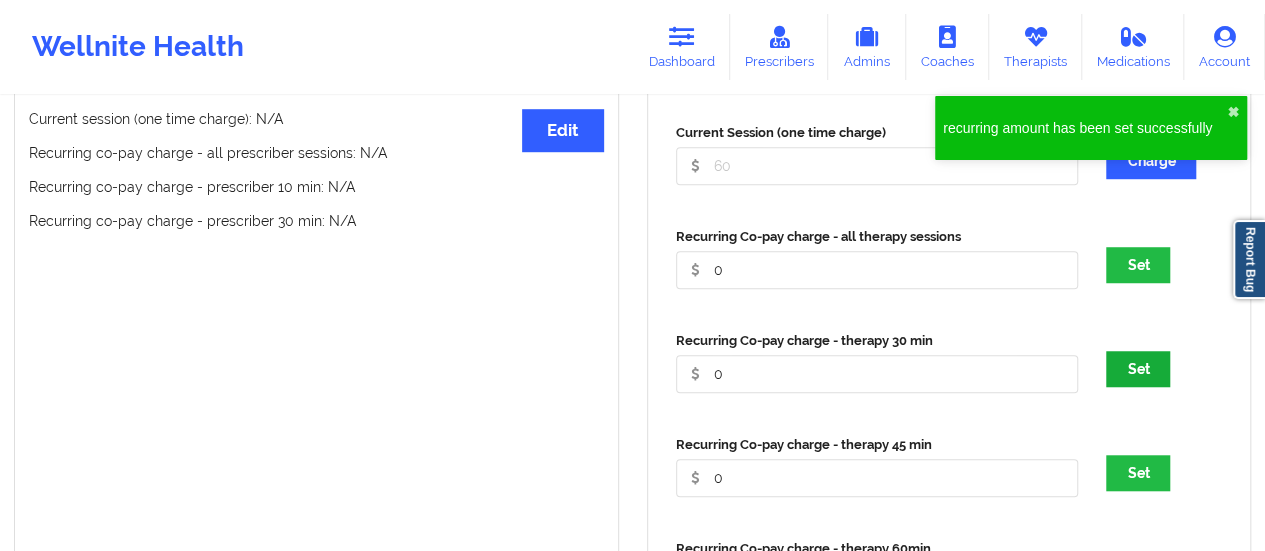 scroll, scrollTop: 642, scrollLeft: 0, axis: vertical 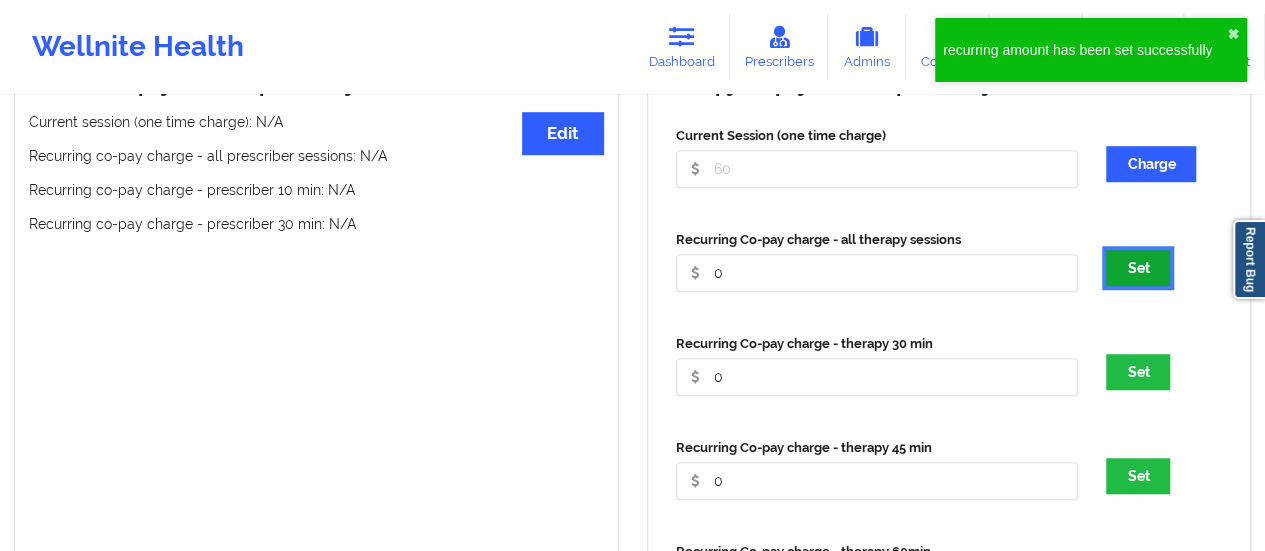 click on "Set" at bounding box center (1138, 268) 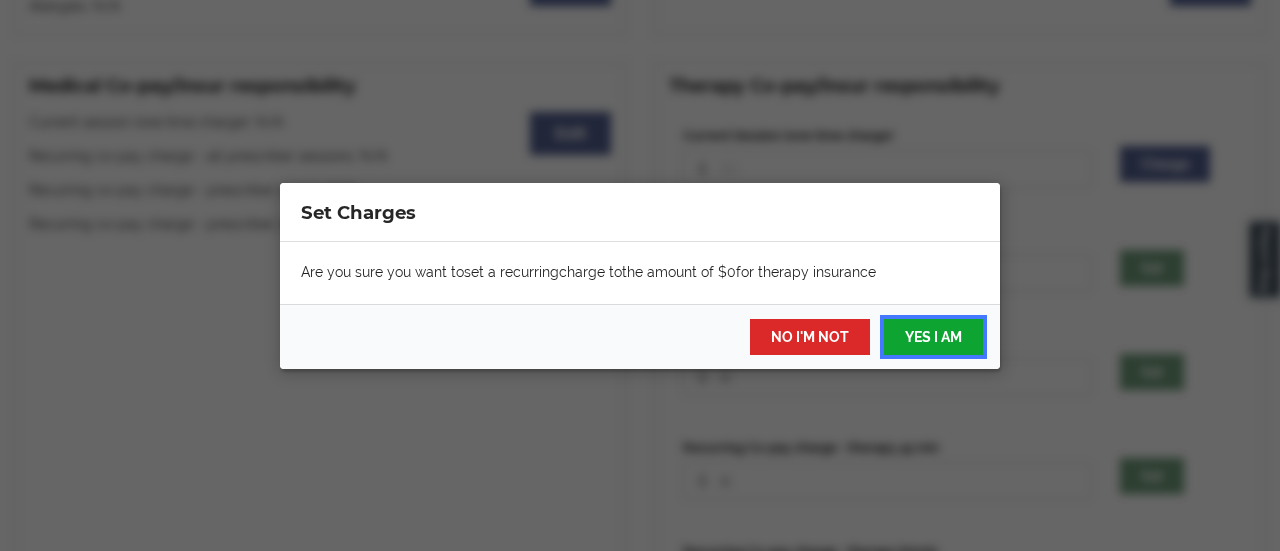 click on "YES I AM" at bounding box center [933, 337] 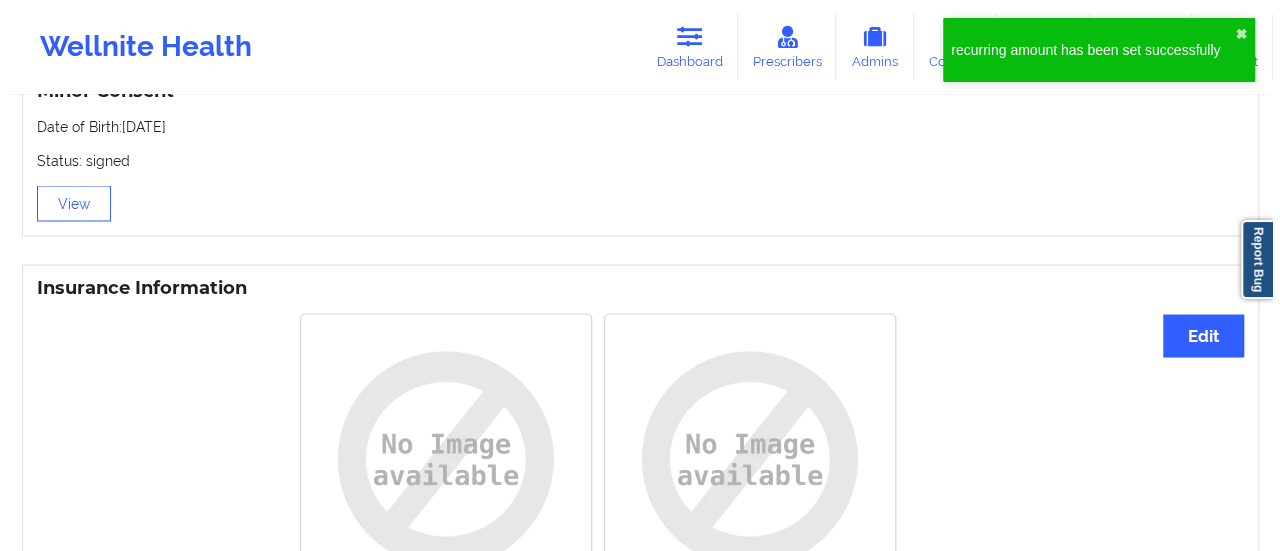 scroll, scrollTop: 1724, scrollLeft: 0, axis: vertical 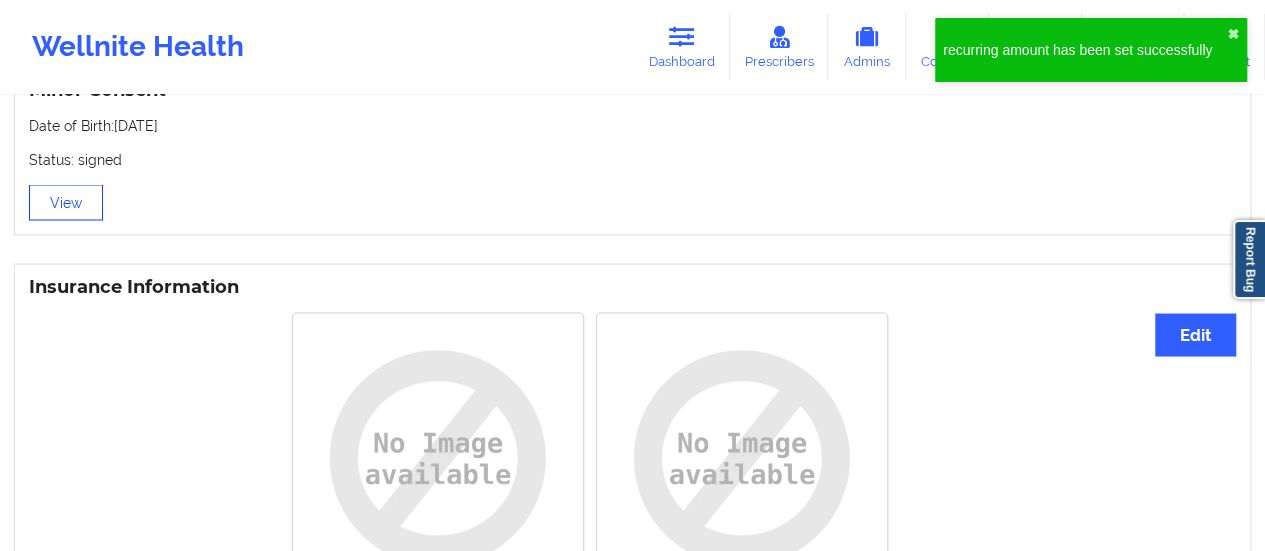 click on "View" at bounding box center (66, 202) 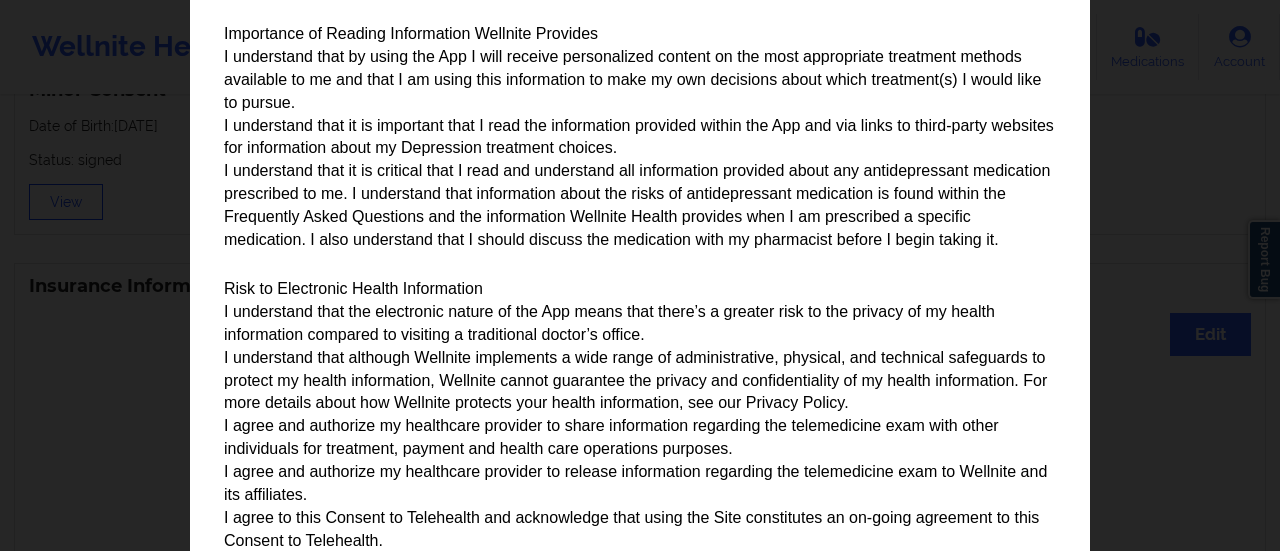 scroll, scrollTop: 2289, scrollLeft: 0, axis: vertical 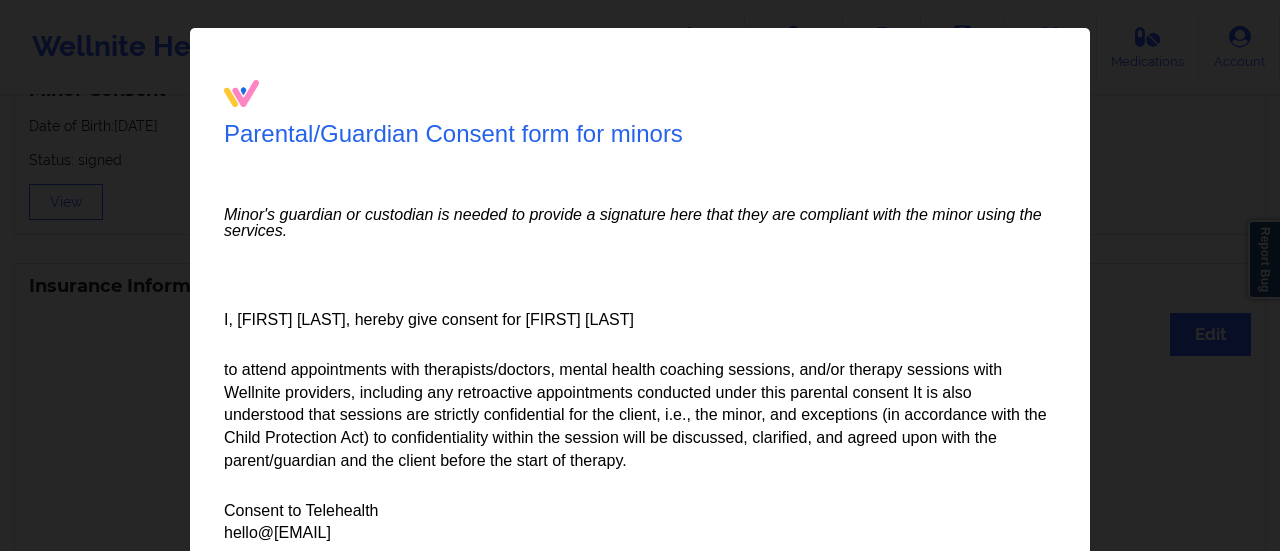 click on "I, [FIRST] [LAST], hereby give consent for [FIRST] [LAST] to attend appointments with therapists/doctors, mental health coaching sessions, and/or therapy sessions with Wellnite providers, including any retroactive appointments conducted under this parental consent It is also understood that sessions are strictly confidential for the client, i.e., the minor, and exceptions (in accordance with the Child Protection Act) to confidentiality within the session will be discussed, clarified, and agreed upon with the parent/guardian and the client before the start of therapy. Consent to Telehealth Not For Emergencies I understand that I should never use the App or Website in an emergency. I understand that in an emergency, I should dial 911 or go to an emergency department. Telehealth Doctor/Therapist-Patient Relationship [FIRST] [LAST]" at bounding box center [640, 275] 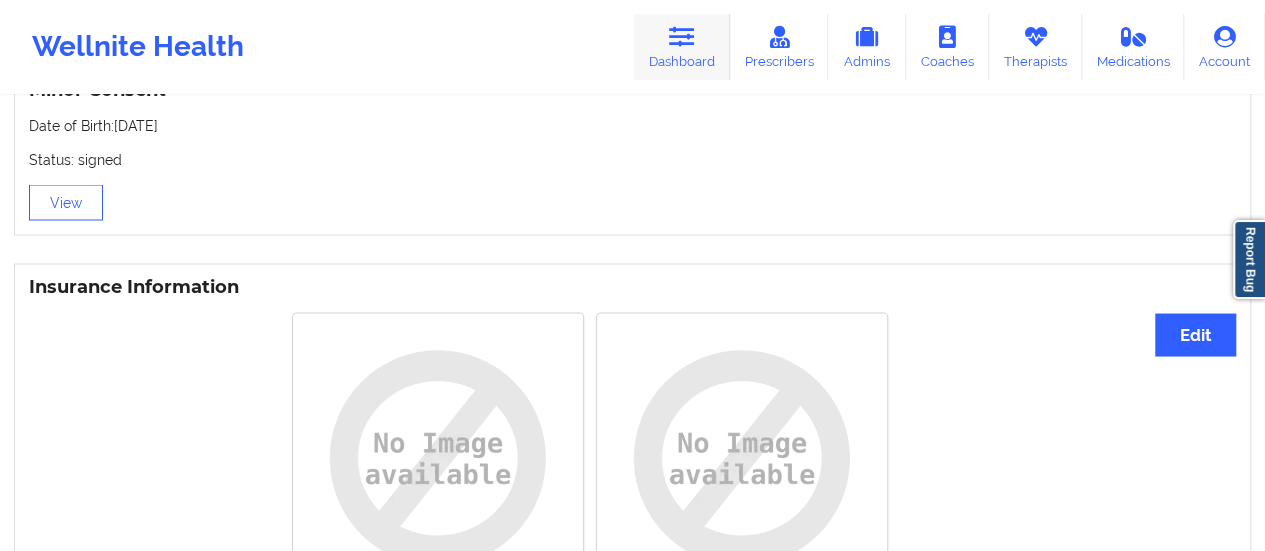 click on "Dashboard" at bounding box center [682, 47] 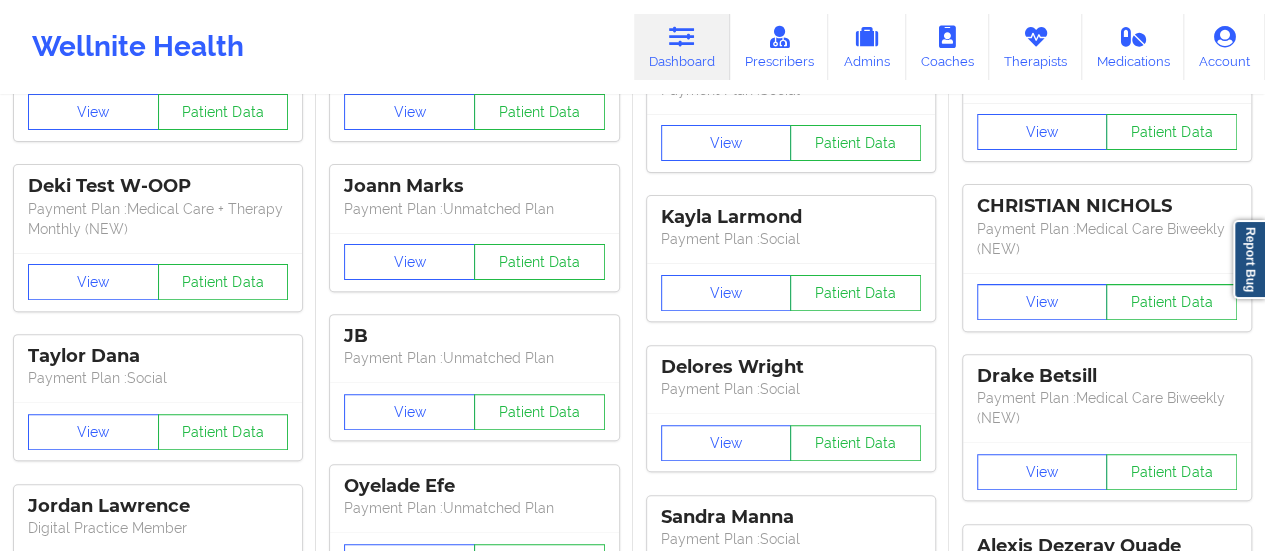 scroll, scrollTop: 0, scrollLeft: 0, axis: both 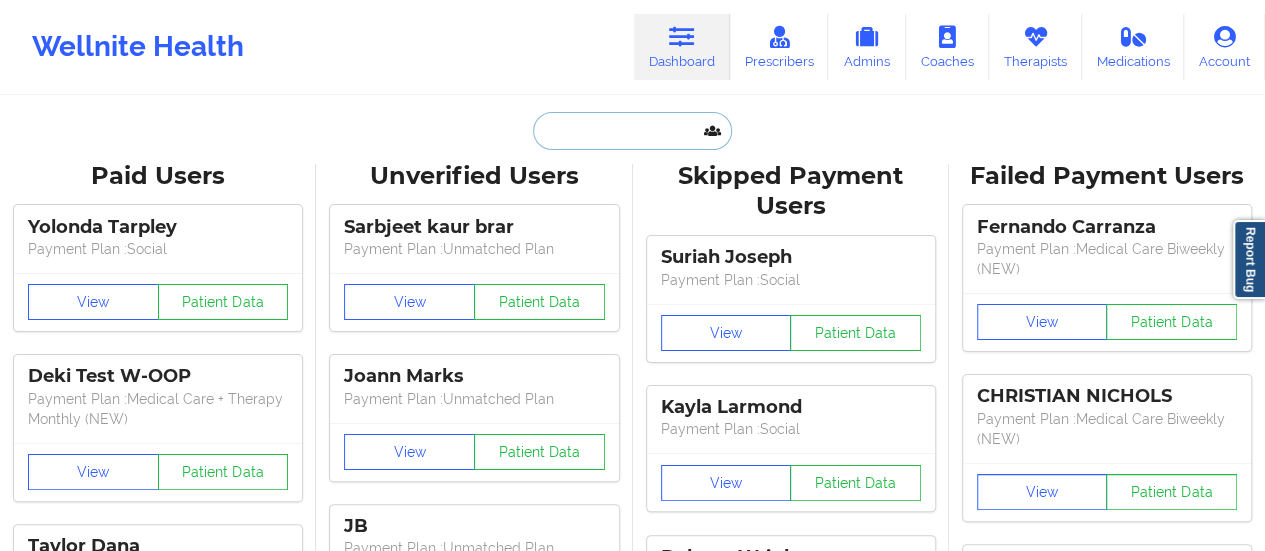 click at bounding box center (632, 131) 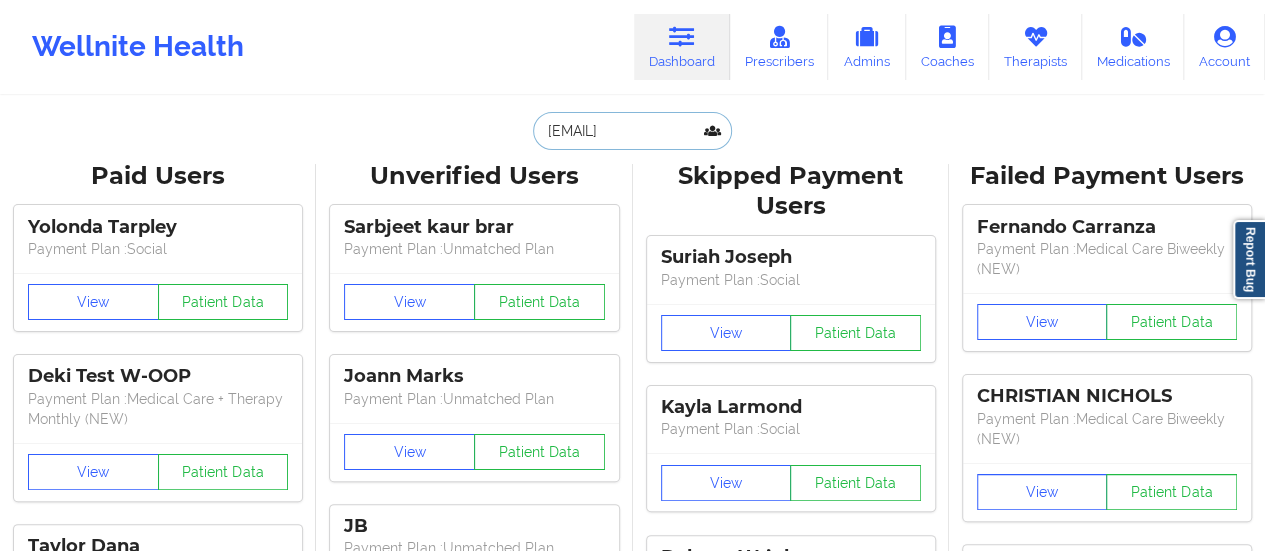 scroll, scrollTop: 0, scrollLeft: 20, axis: horizontal 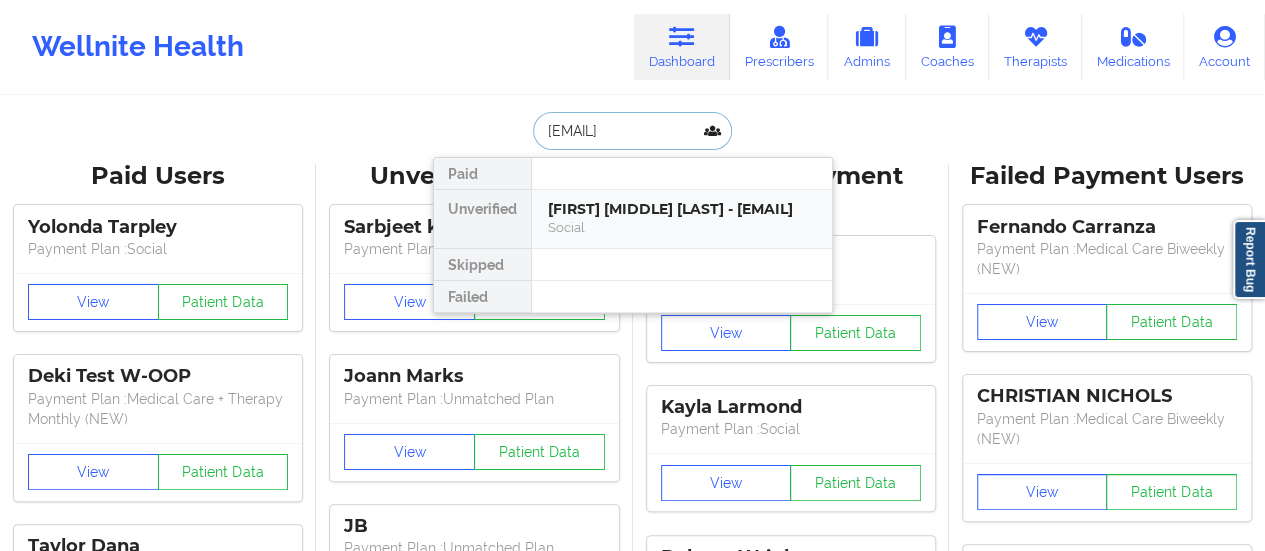 click on "[FIRST] [MIDDLE] [LAST] - [EMAIL]" at bounding box center [682, 209] 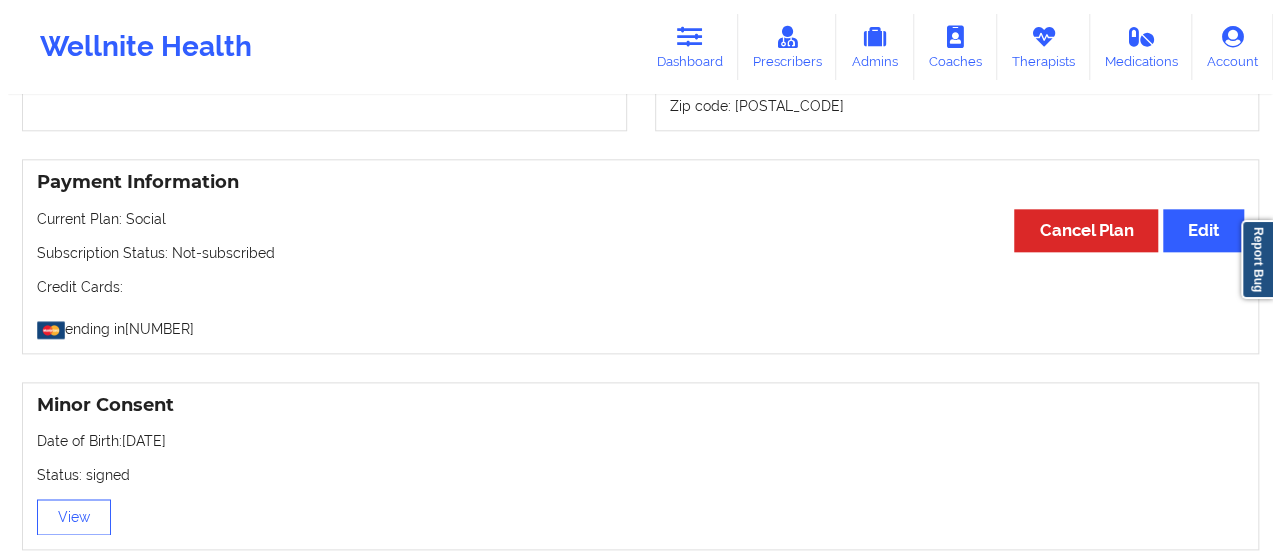 scroll, scrollTop: 1029, scrollLeft: 0, axis: vertical 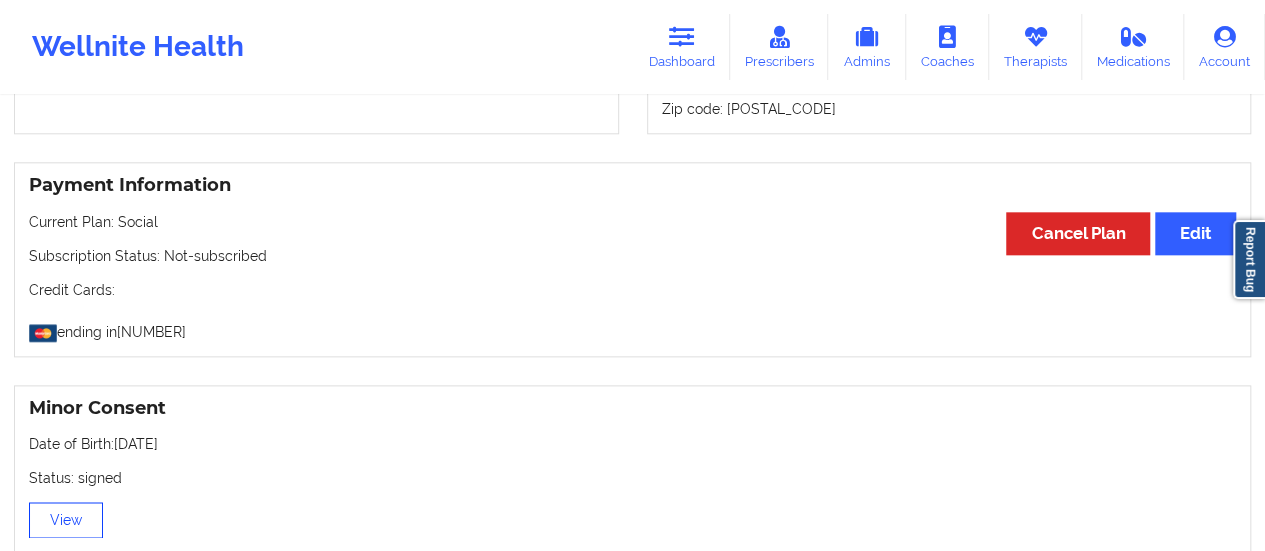 click on "View" at bounding box center (66, 520) 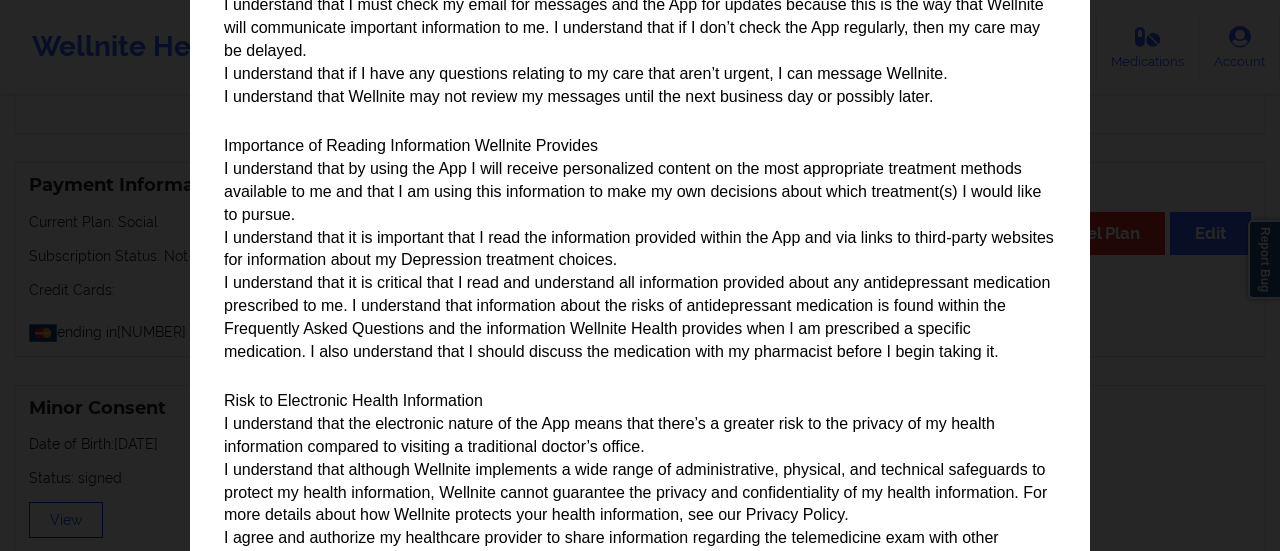 scroll, scrollTop: 2289, scrollLeft: 0, axis: vertical 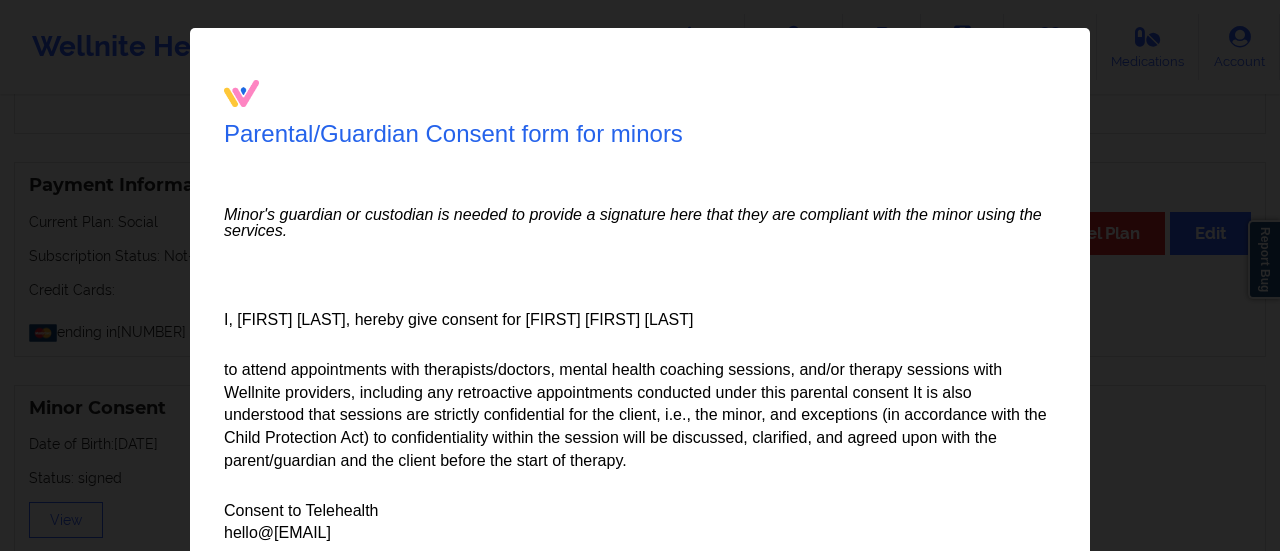 click on "I, [FIRST] [LAST], hereby give consent for [FIRST] [LAST] to attend appointments with therapists/doctors, mental health coaching sessions, and/or therapy sessions with Wellnite providers, including any retroactive appointments conducted under this parental consent It is also understood that sessions are strictly confidential for the client, i.e., the minor, and exceptions (in accordance with the Child Protection Act) to confidentiality within the session will be discussed, clarified, and agreed upon with the parent/guardian and the client before the start of therapy. Consent to Telehealth Not For Emergencies I understand that I should never use the App or Website in an emergency. I understand that in an emergency, I should dial 911 or go to an emergency department. Telehealth Doctor/Therapist-Patient Relationship" at bounding box center [640, 275] 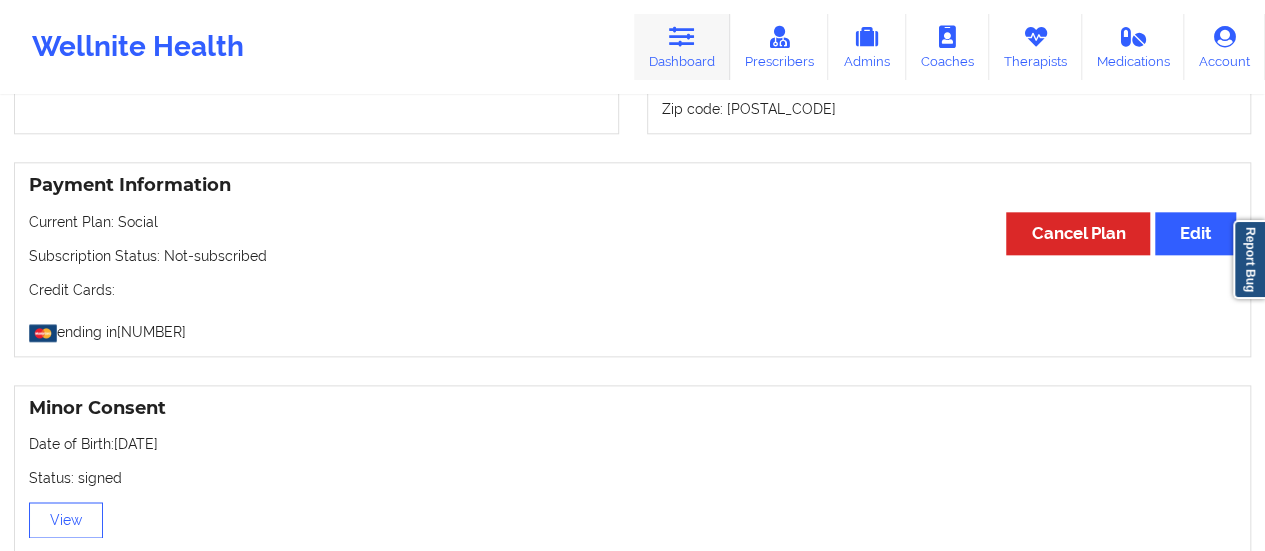 click at bounding box center [682, 37] 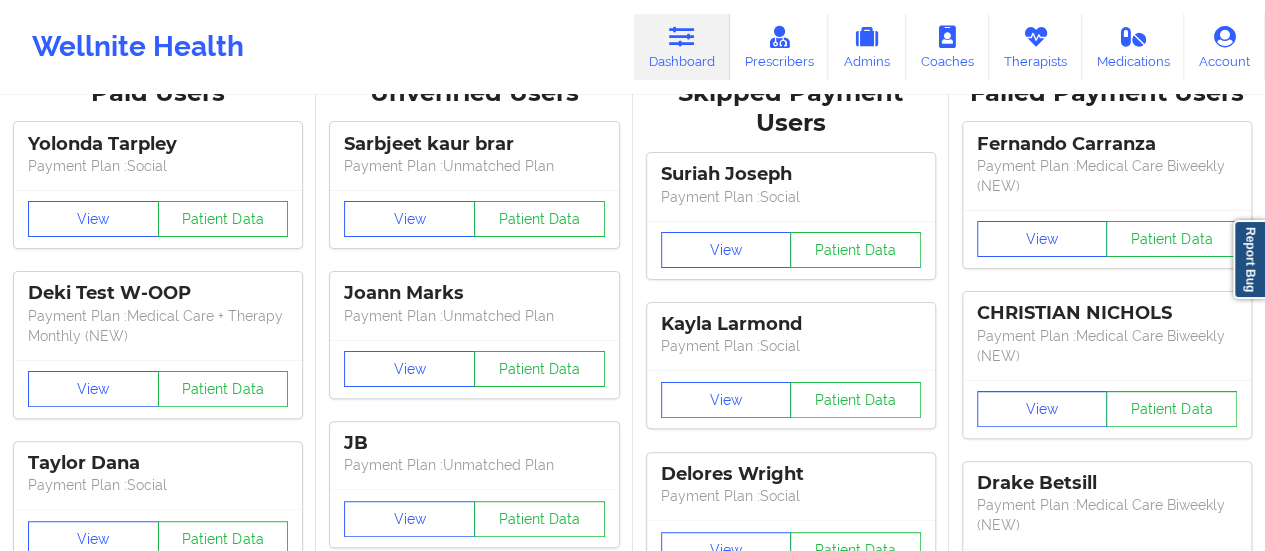 scroll, scrollTop: 0, scrollLeft: 0, axis: both 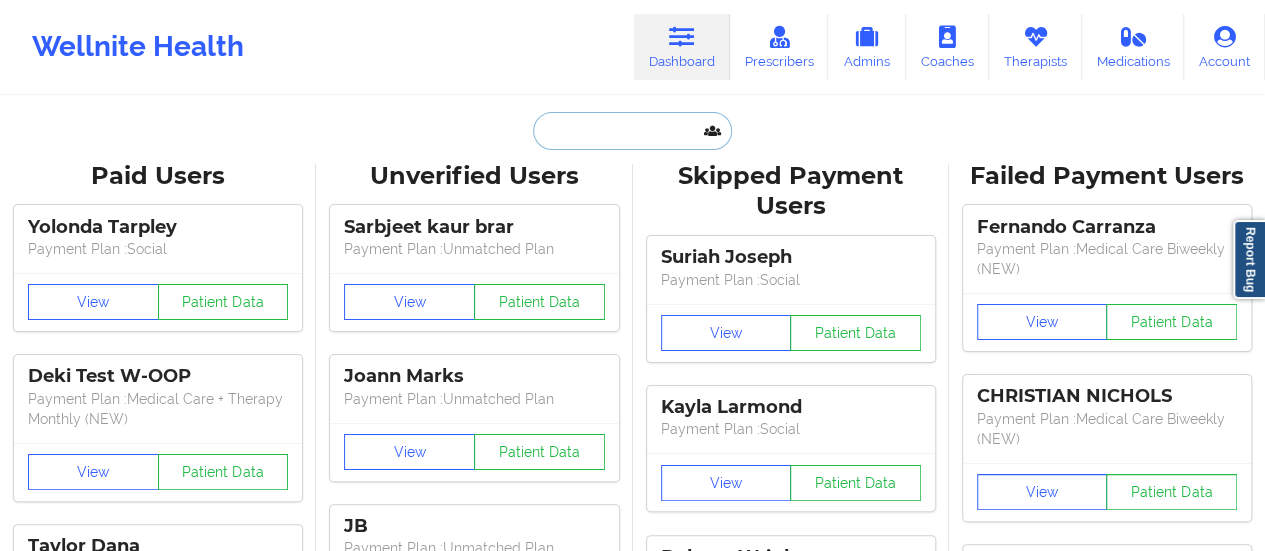 click at bounding box center [632, 131] 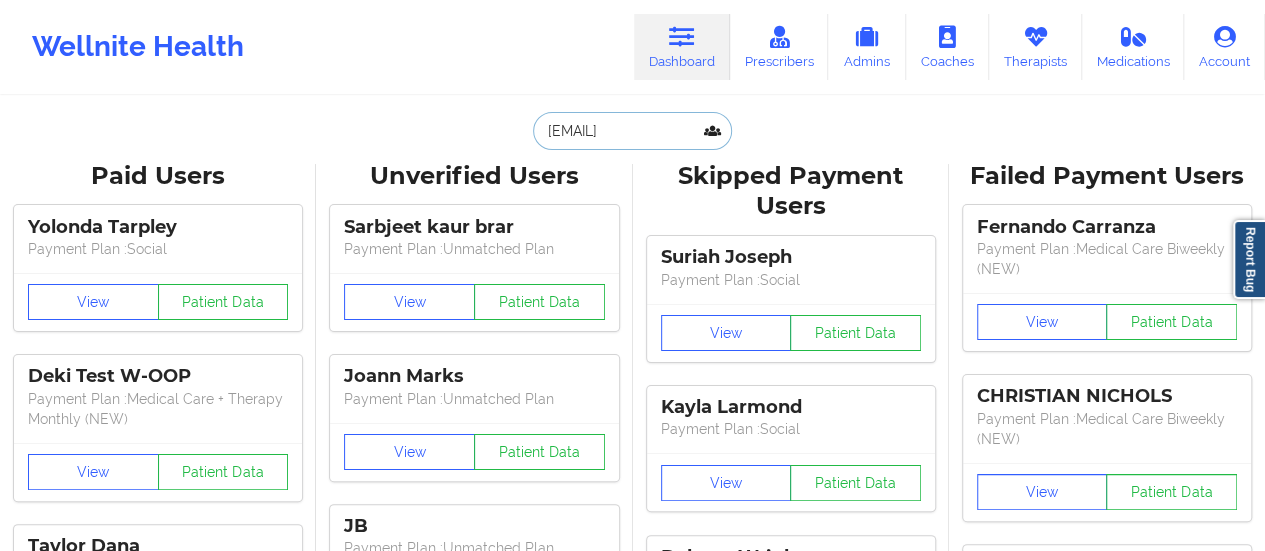 scroll, scrollTop: 0, scrollLeft: 28, axis: horizontal 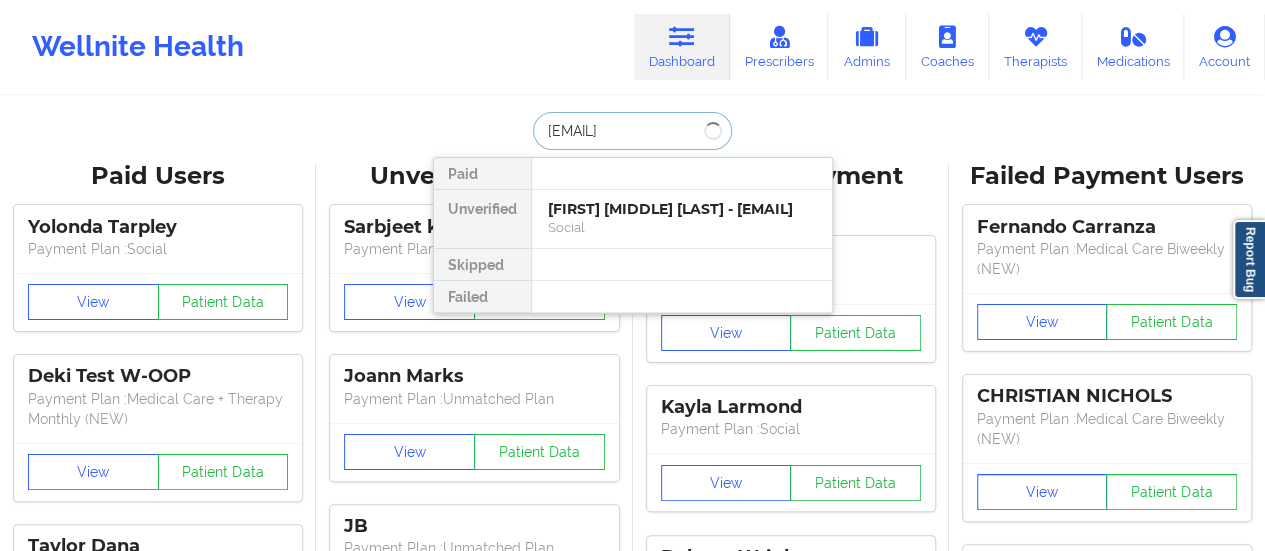 type on "[EMAIL]" 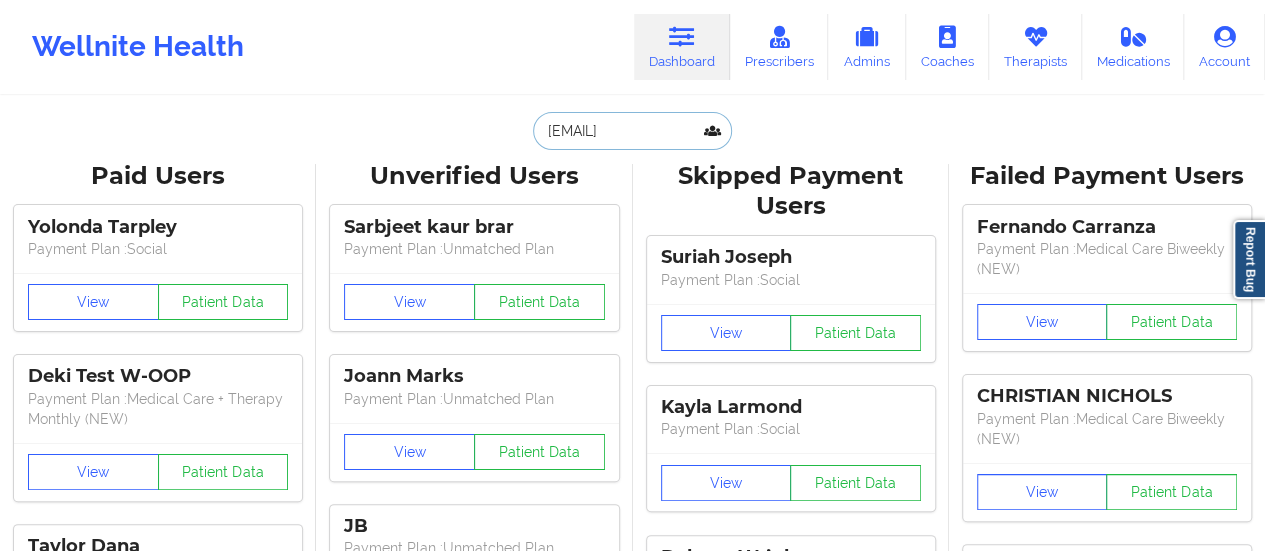 scroll, scrollTop: 0, scrollLeft: 0, axis: both 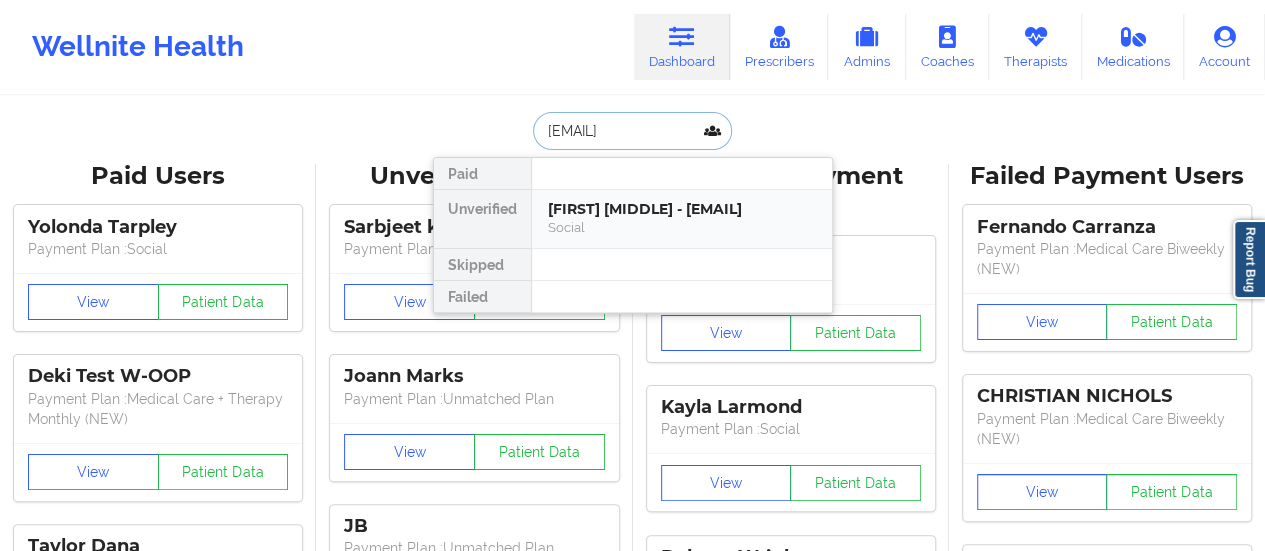 click on "[FIRST] [MIDDLE] - [EMAIL]" at bounding box center [682, 209] 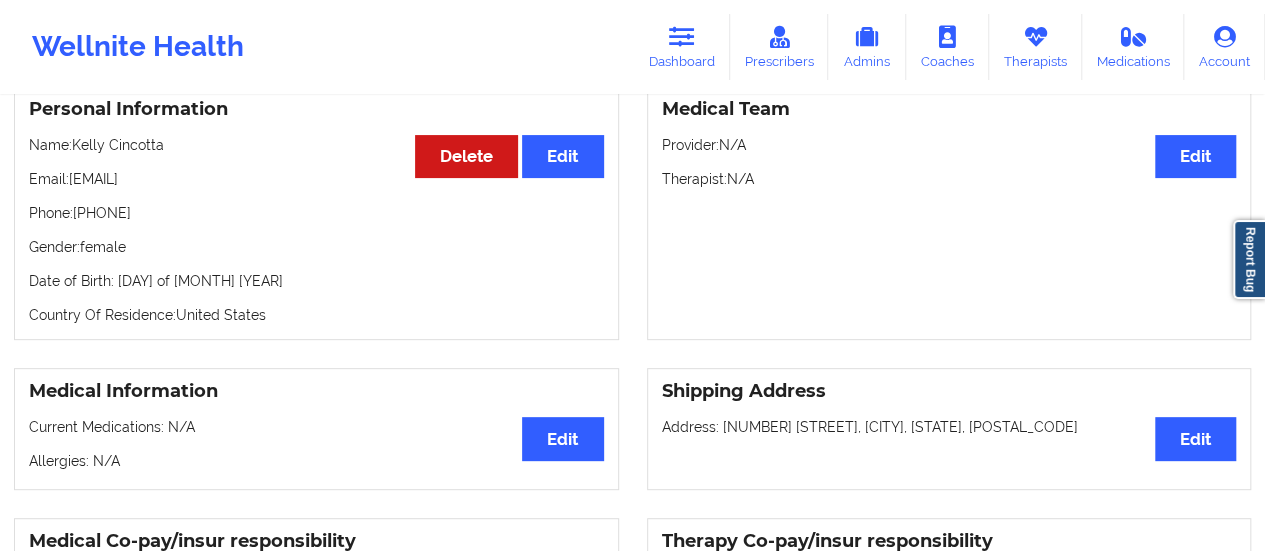 scroll, scrollTop: 0, scrollLeft: 0, axis: both 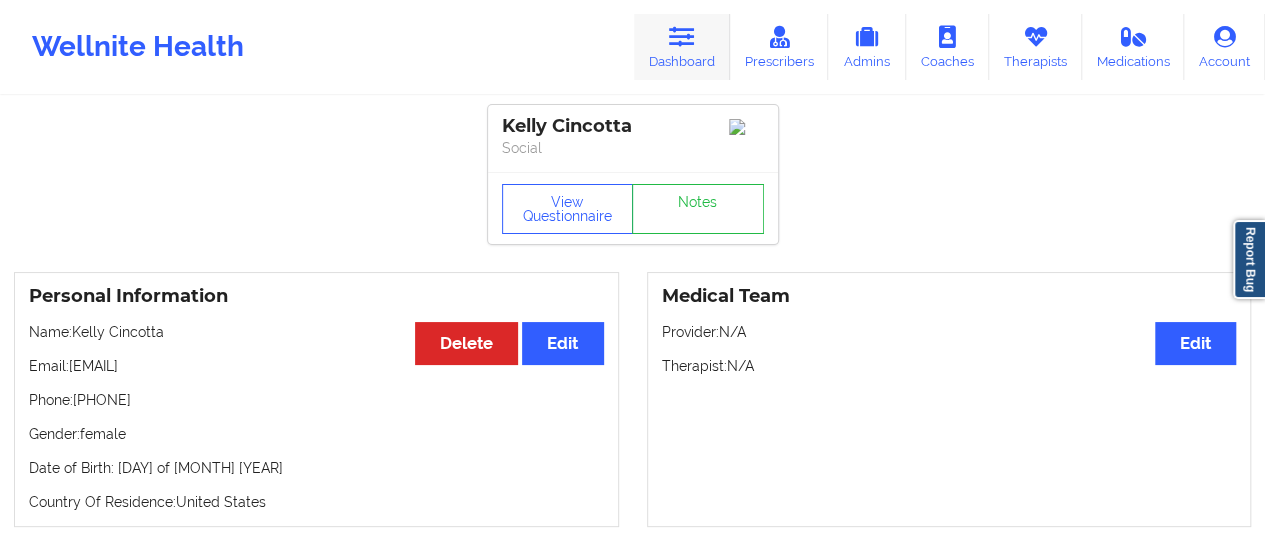 click on "Dashboard" at bounding box center [682, 47] 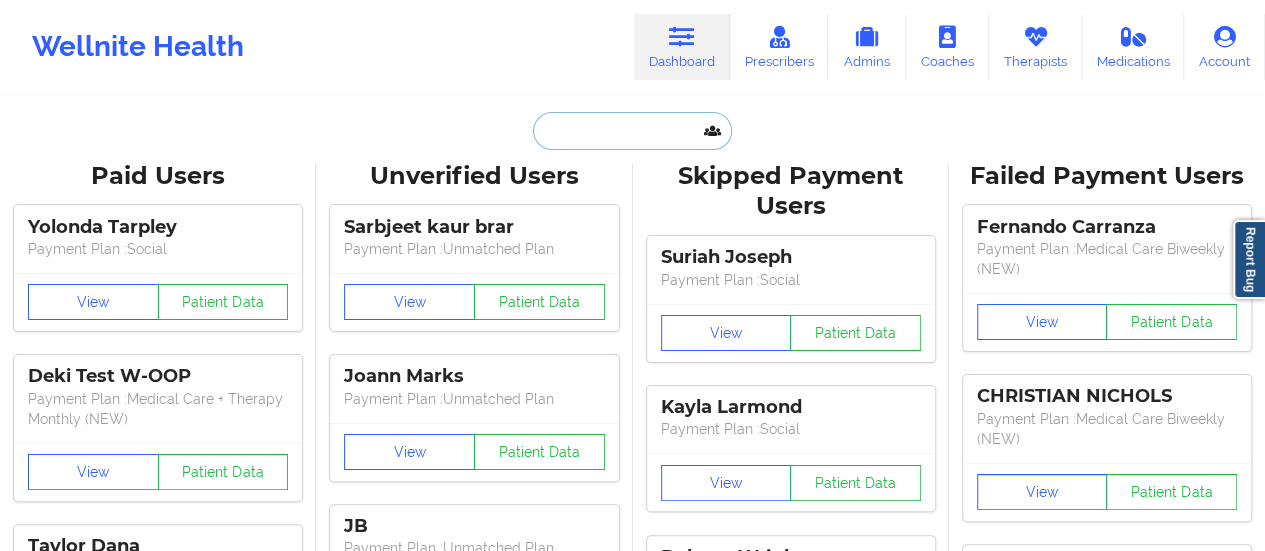 click at bounding box center [632, 131] 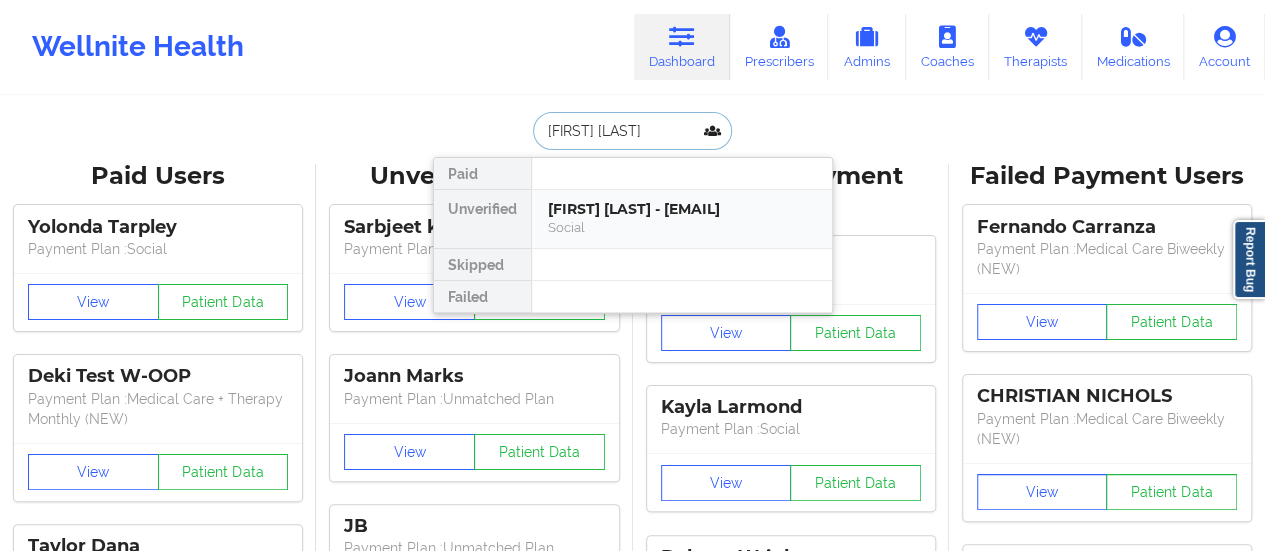click on "[FIRST] [LAST] - [EMAIL]" at bounding box center (682, 209) 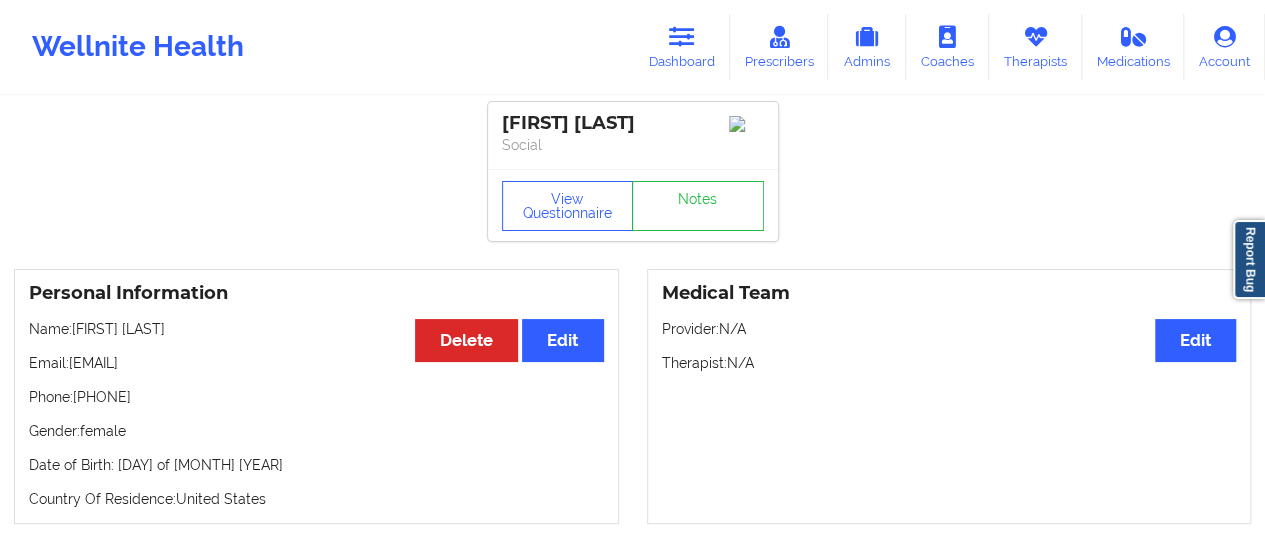 scroll, scrollTop: 0, scrollLeft: 0, axis: both 